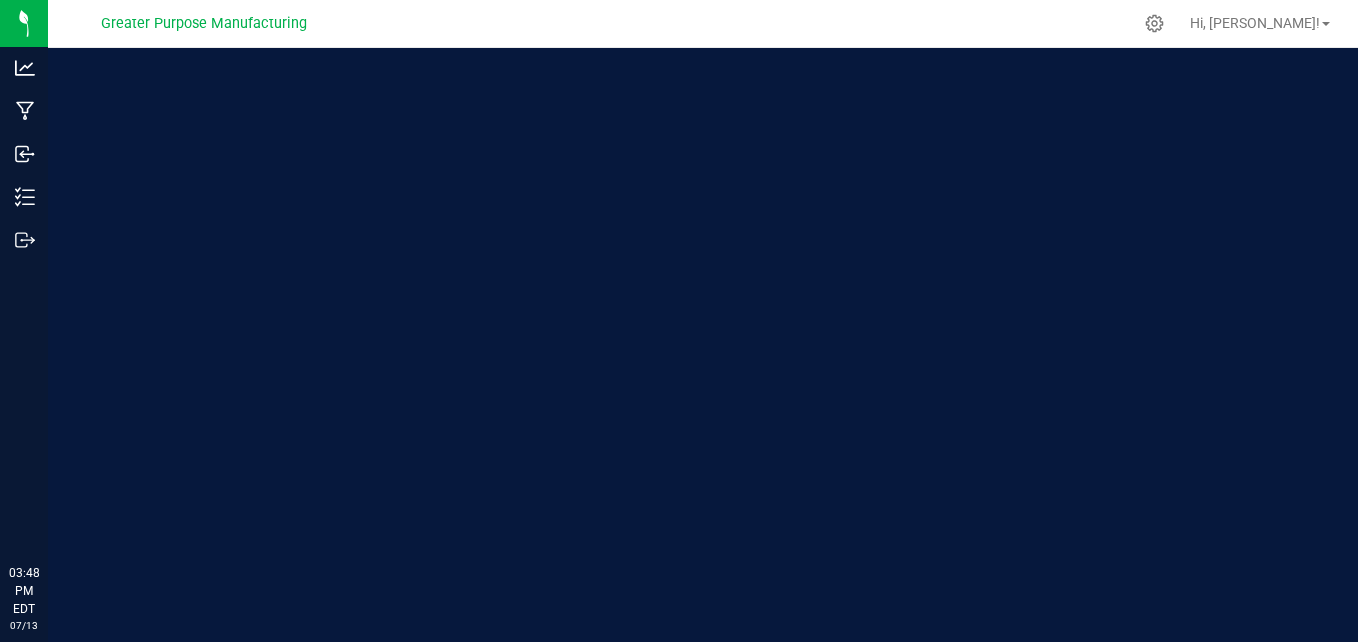 scroll, scrollTop: 0, scrollLeft: 0, axis: both 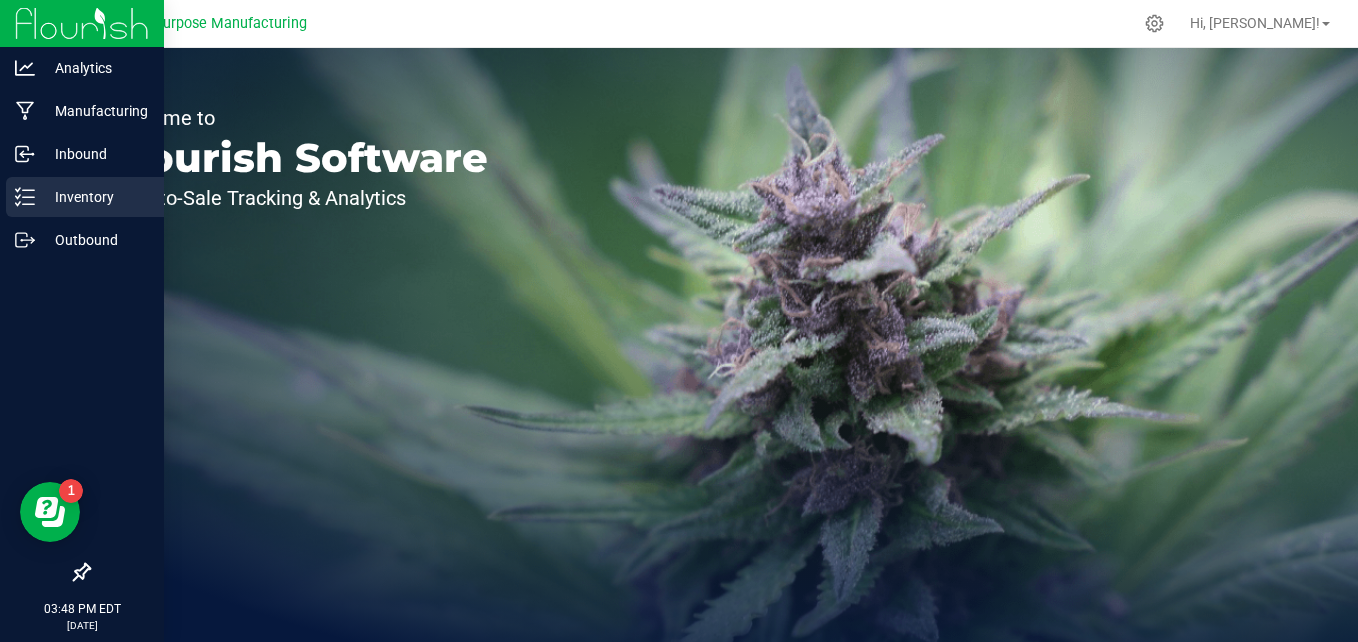 click on "Inventory" at bounding box center [95, 197] 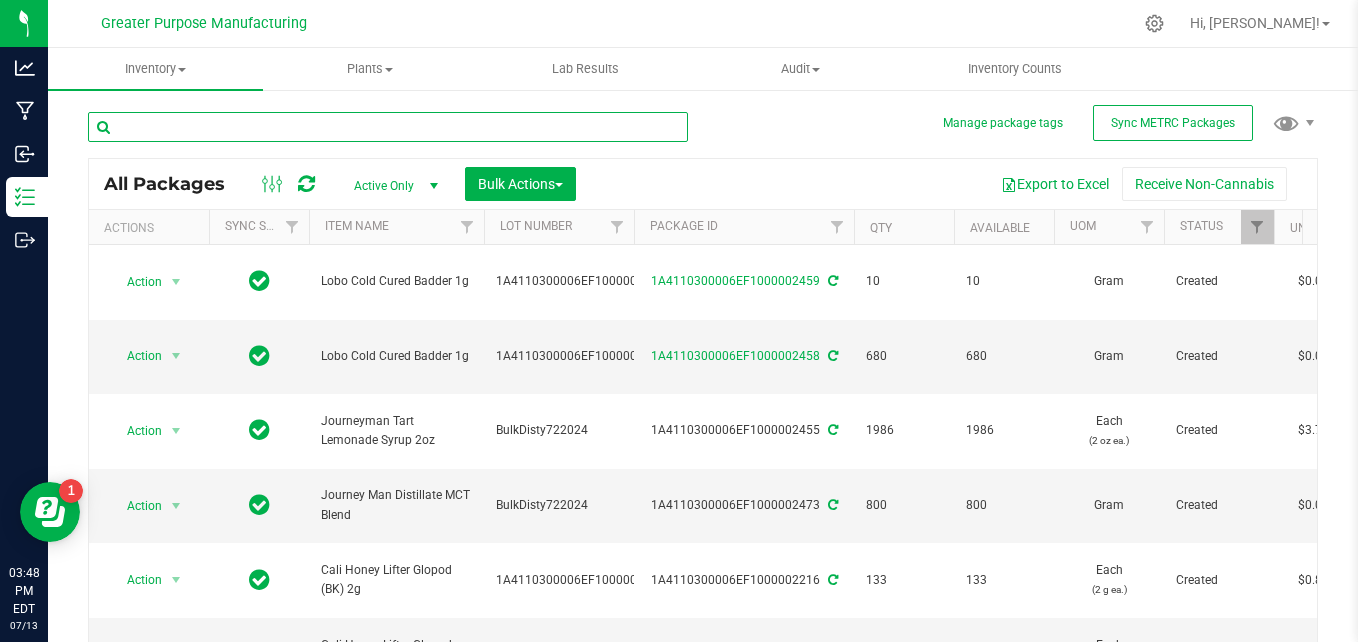 click at bounding box center [388, 127] 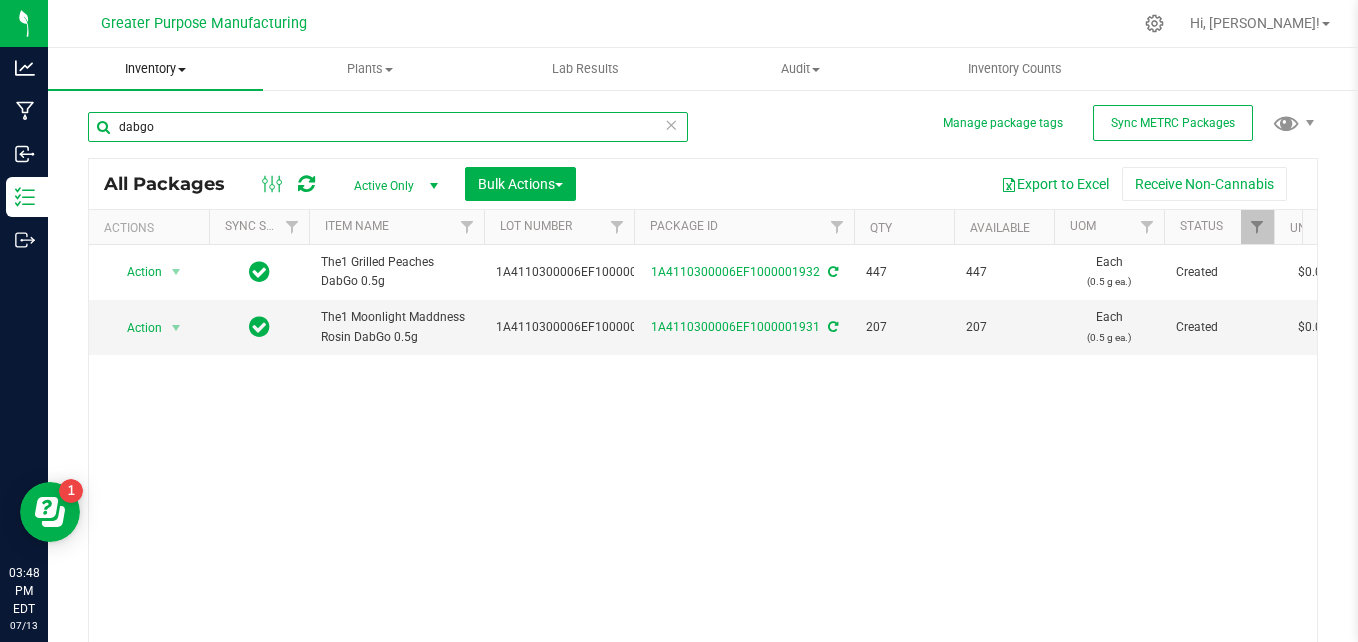 type on "dabgo" 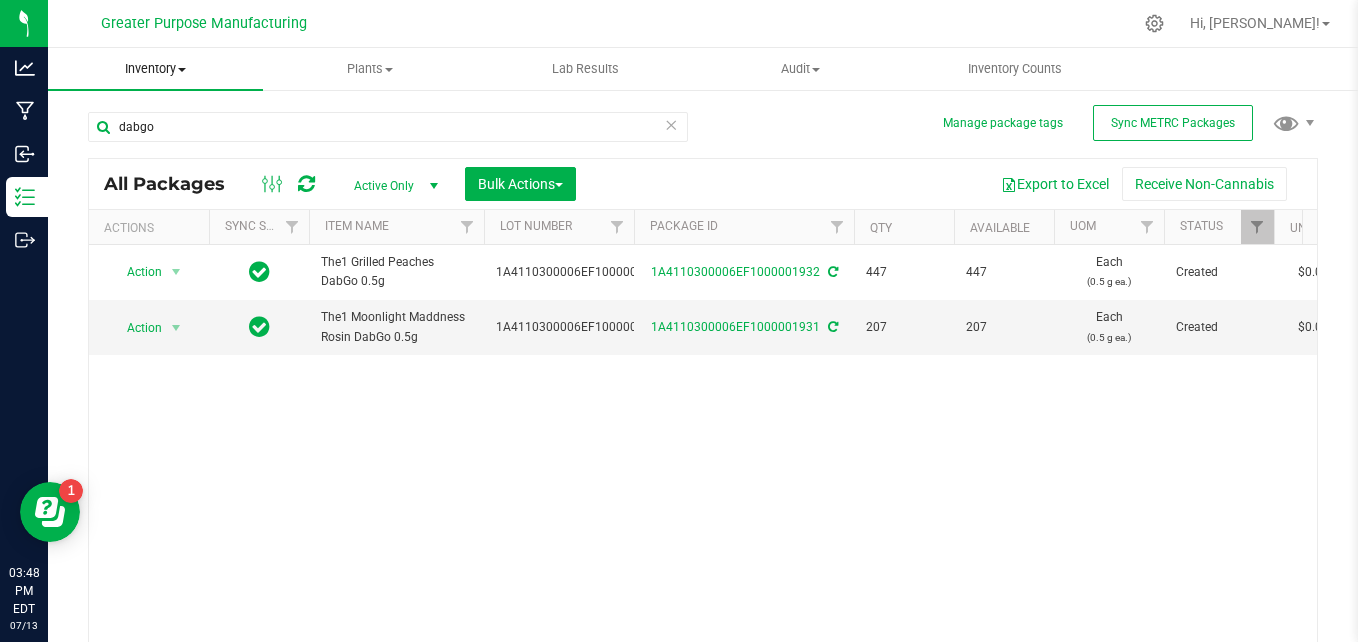 click on "Inventory" at bounding box center (155, 69) 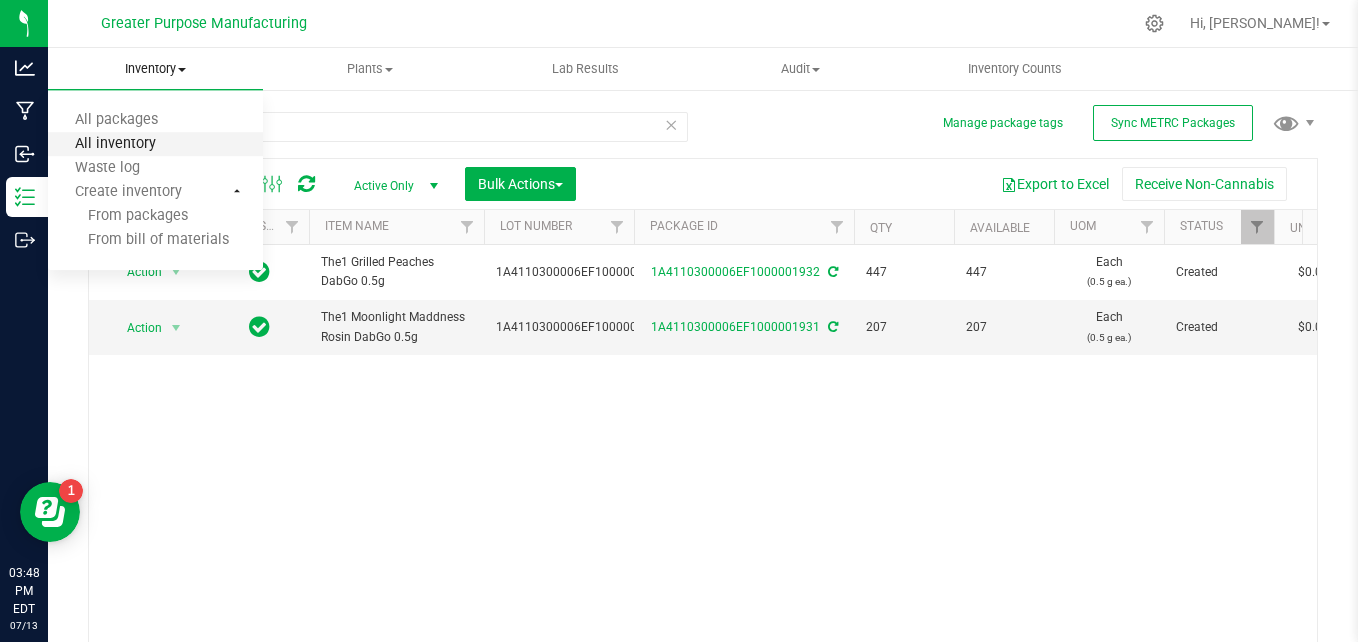 click on "All inventory" at bounding box center (115, 144) 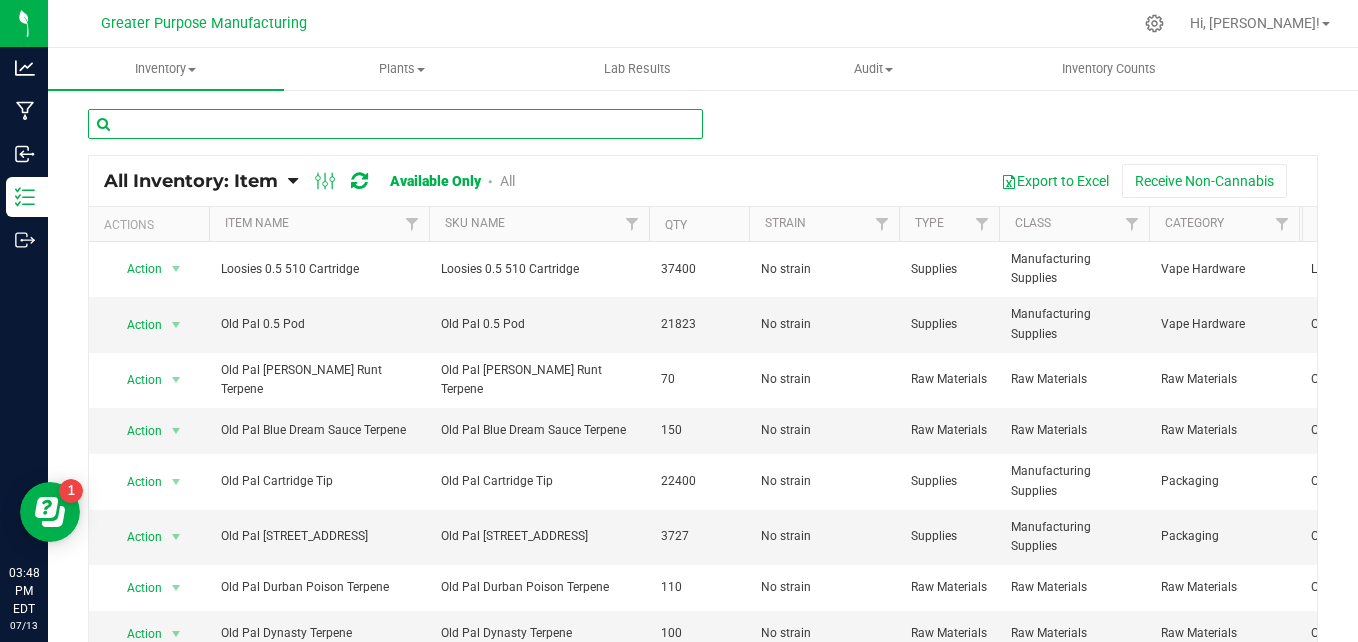 click at bounding box center (395, 124) 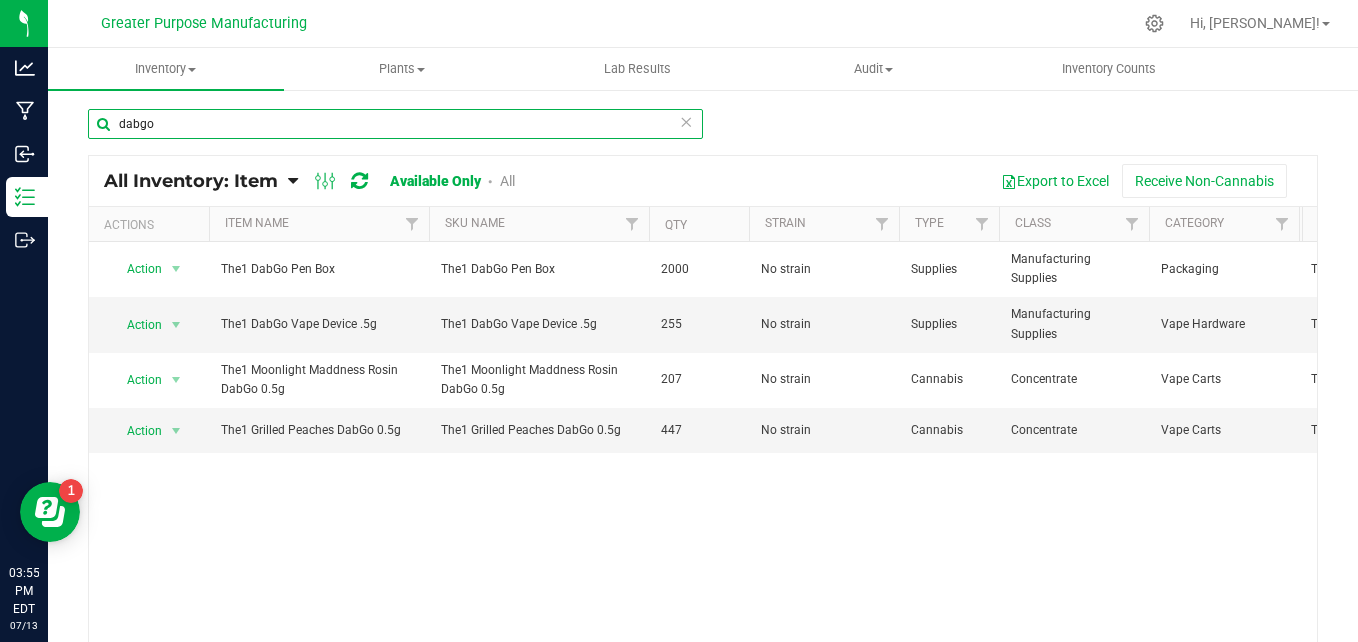 drag, startPoint x: 208, startPoint y: 121, endPoint x: 128, endPoint y: 118, distance: 80.05623 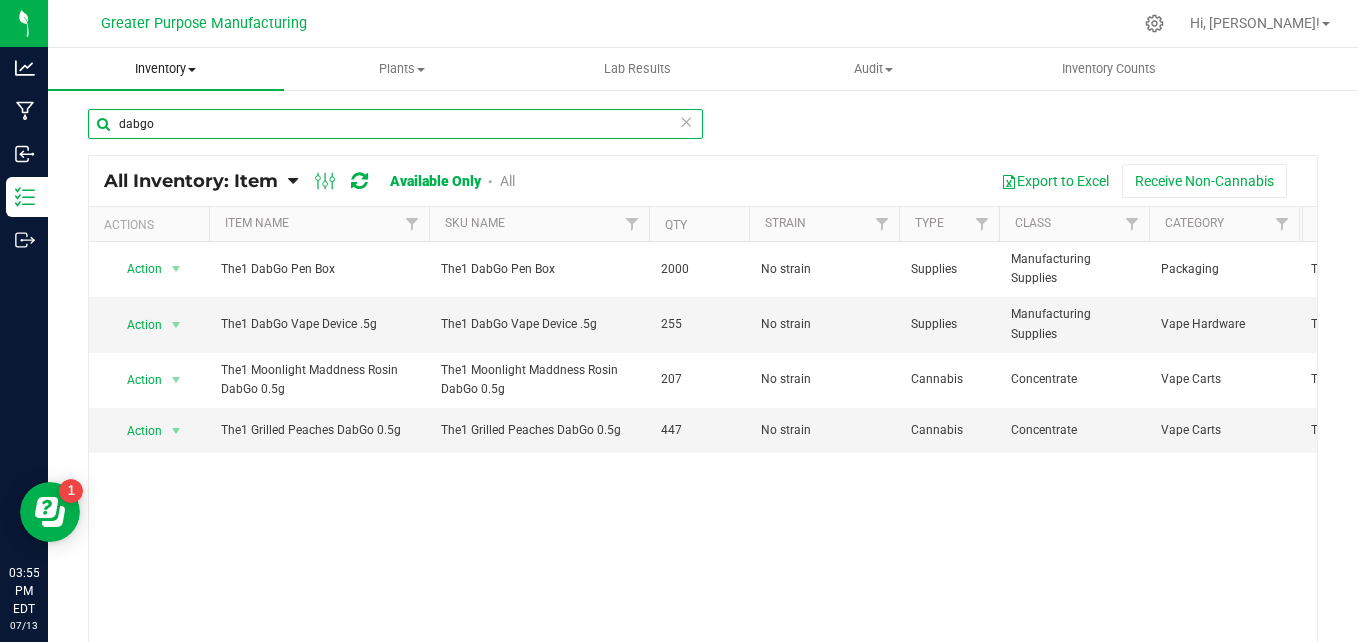type on "dabgo" 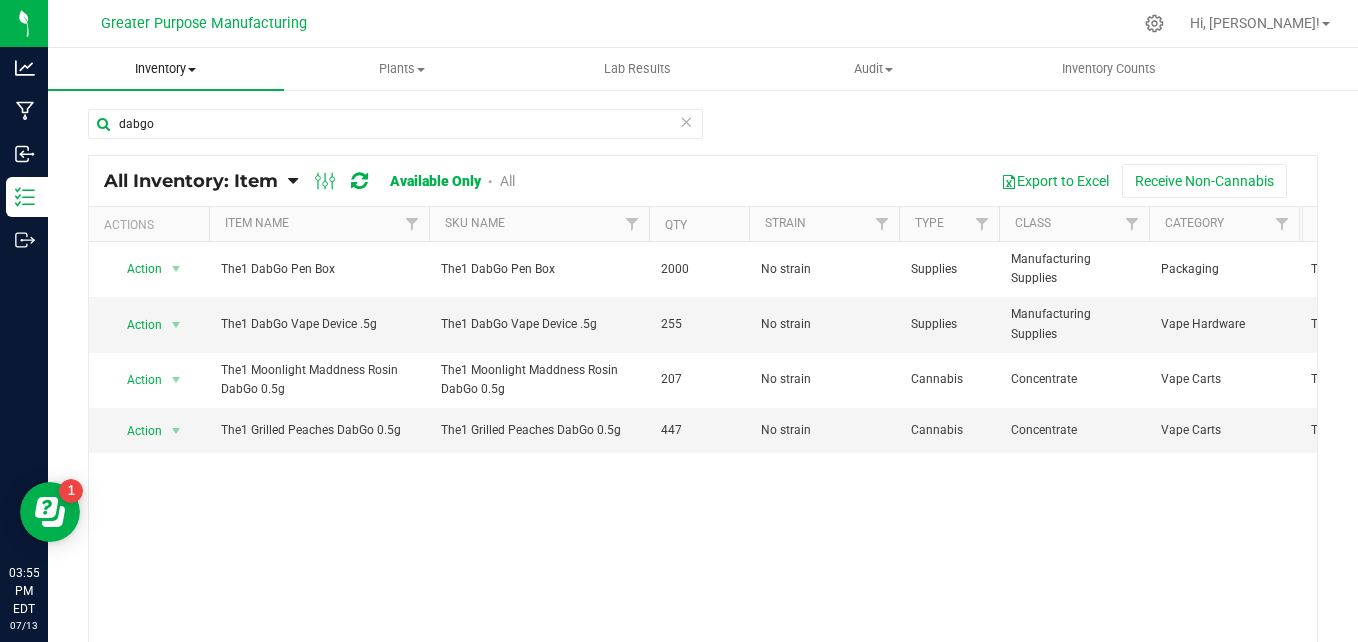 click at bounding box center [192, 70] 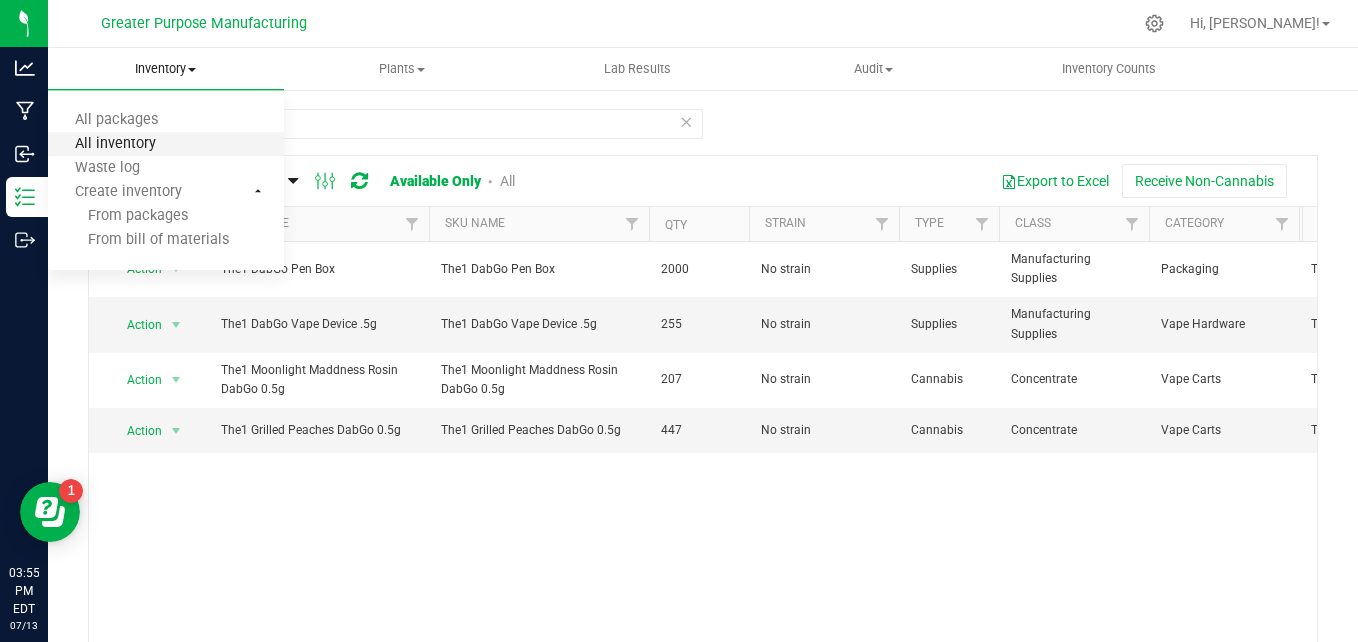 click on "All inventory" at bounding box center (115, 144) 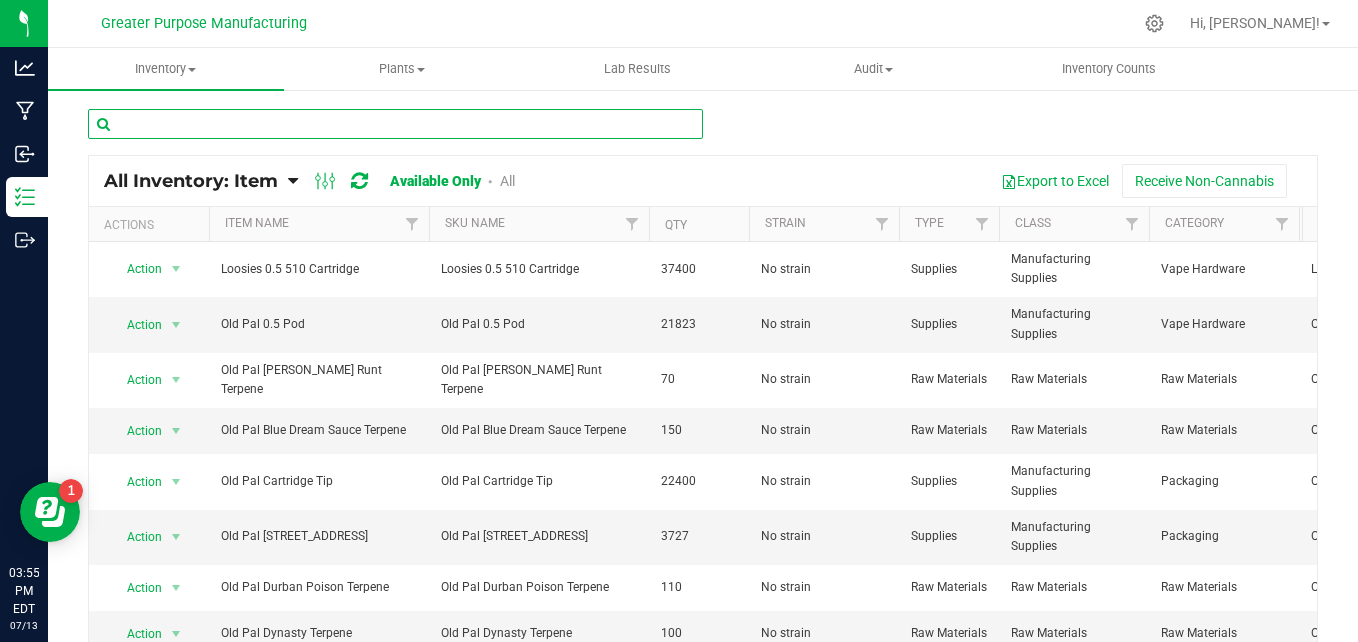 click at bounding box center (395, 124) 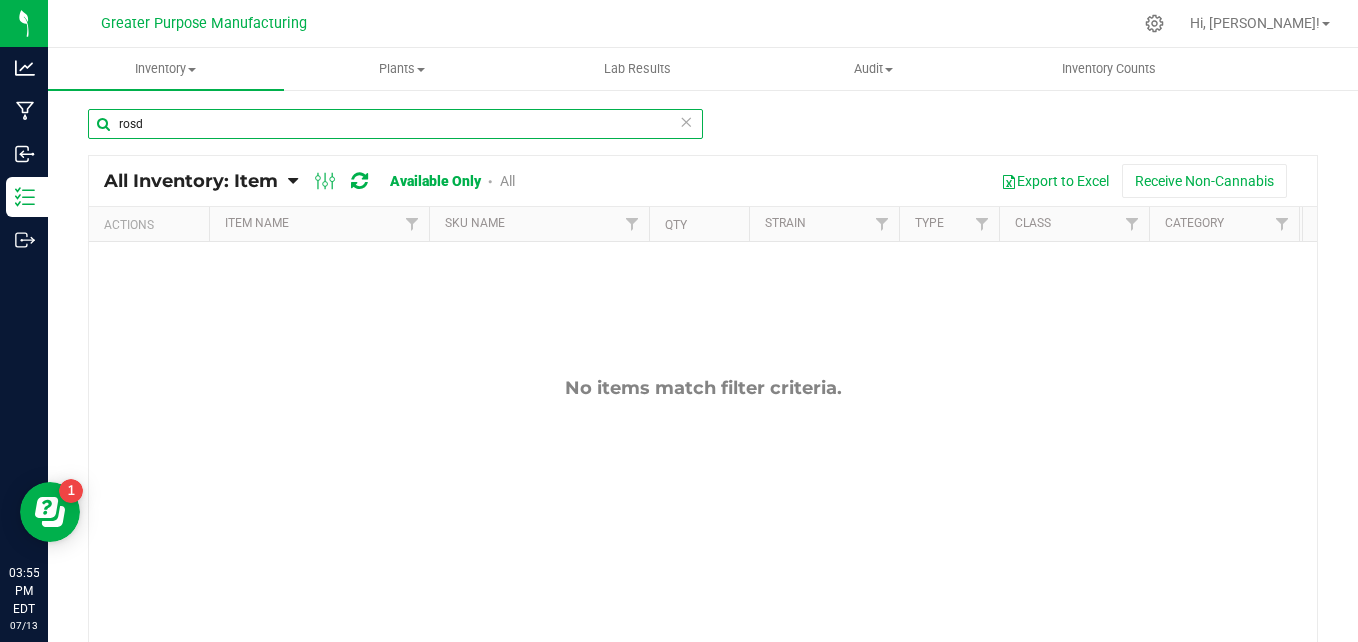 click on "rosd" at bounding box center [395, 124] 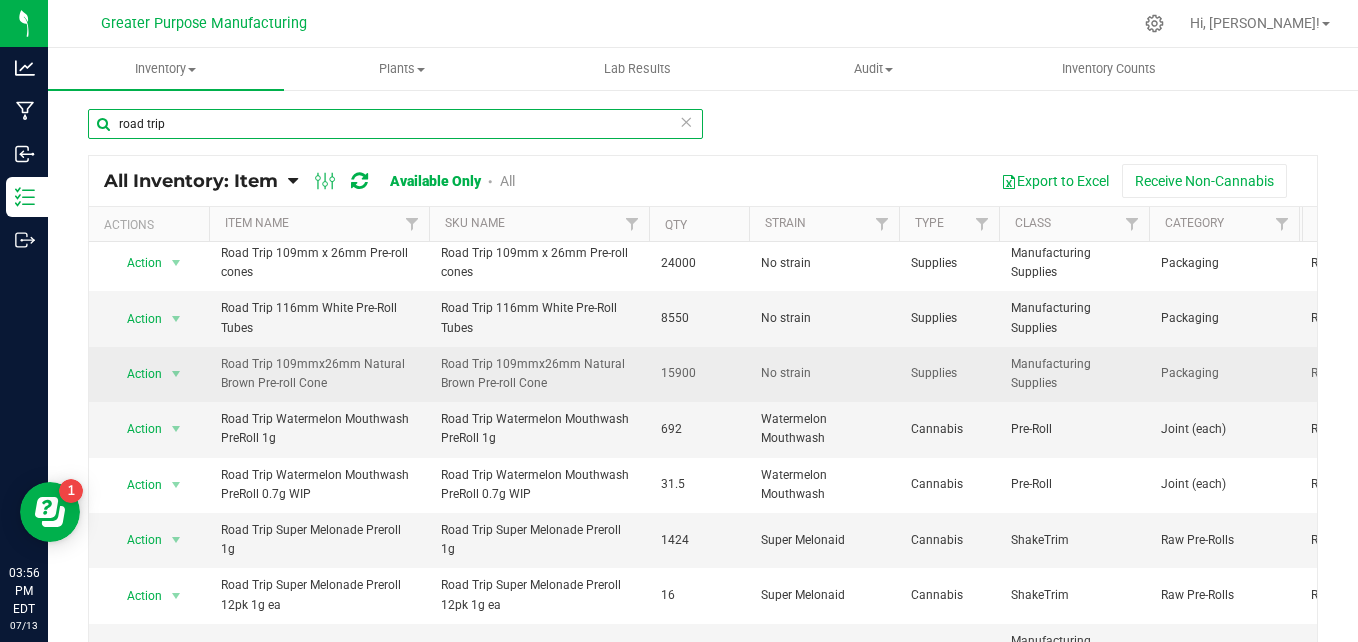 scroll, scrollTop: 7, scrollLeft: 0, axis: vertical 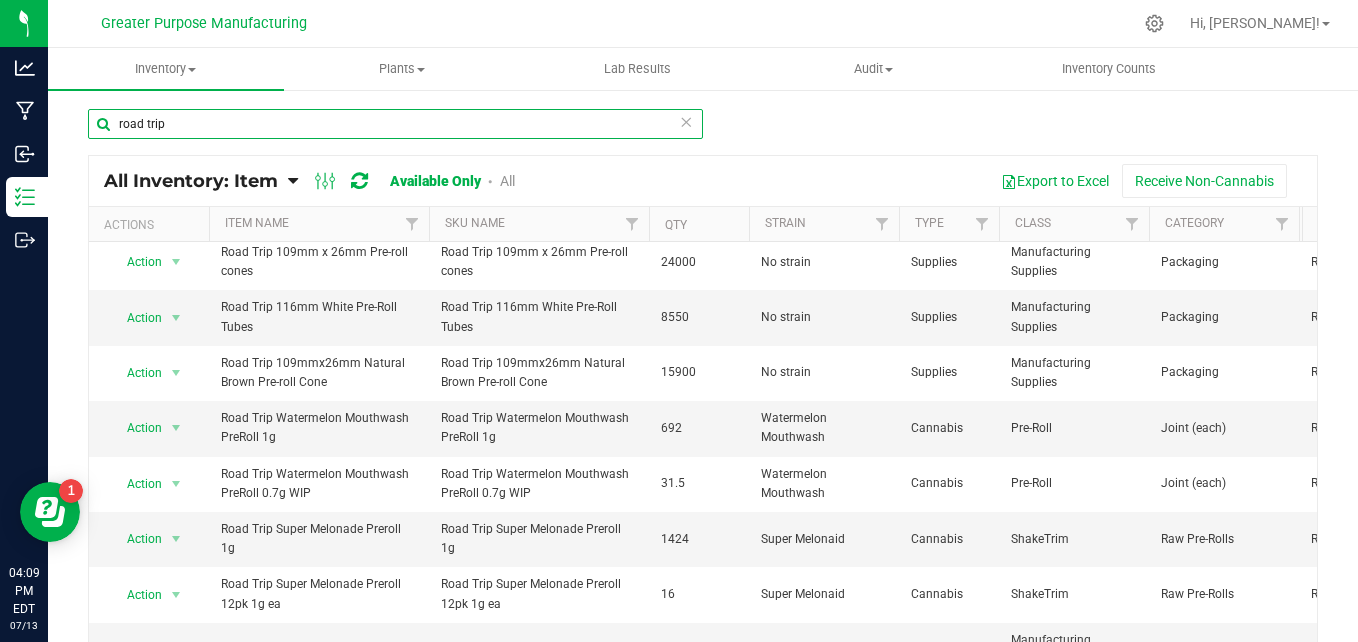 click on "road trip" at bounding box center (395, 124) 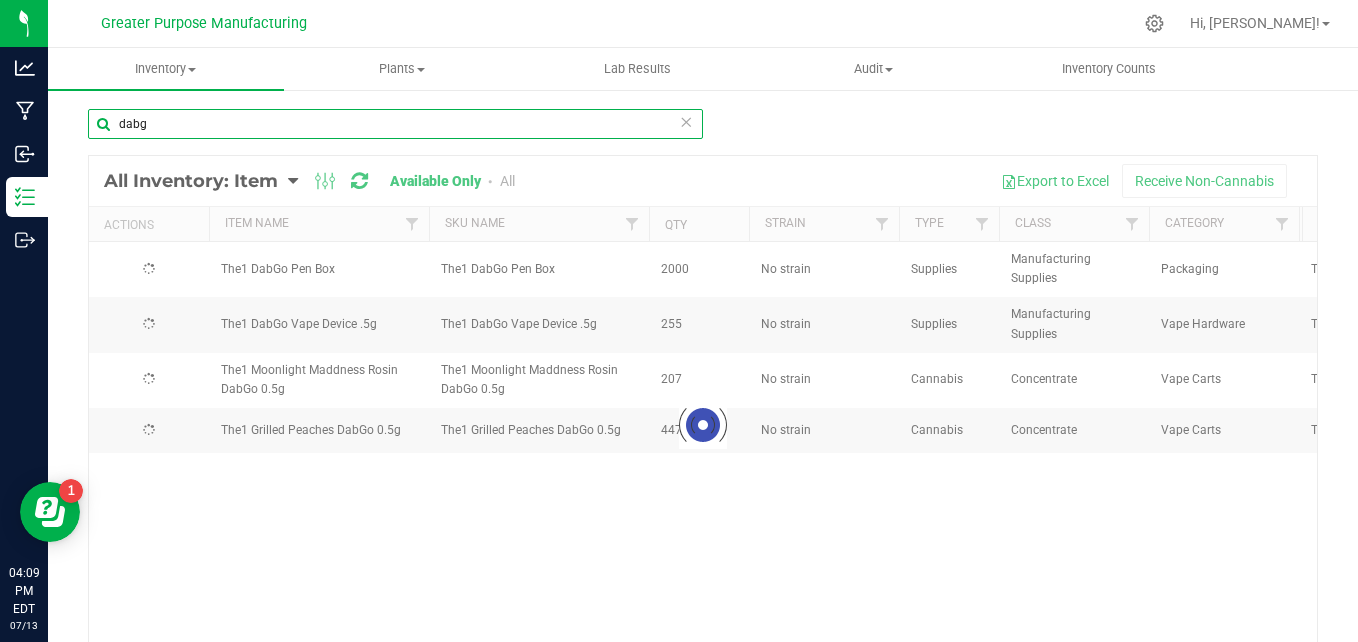 scroll, scrollTop: 0, scrollLeft: 0, axis: both 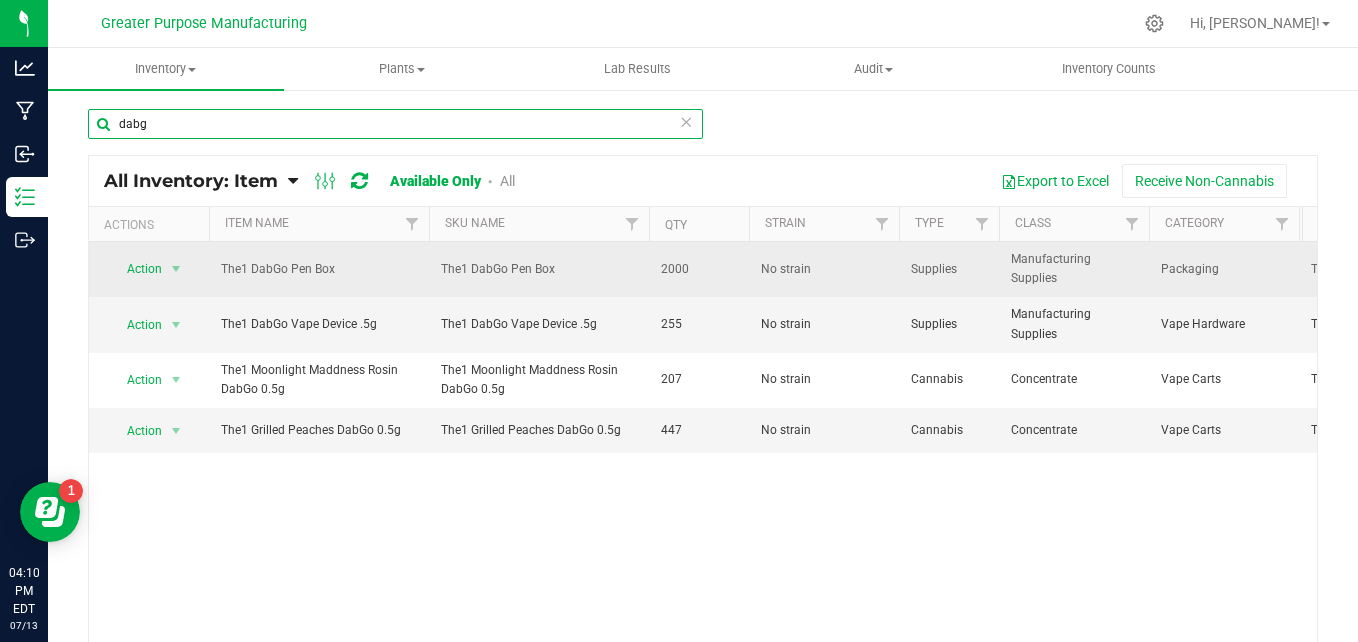 type on "dabg" 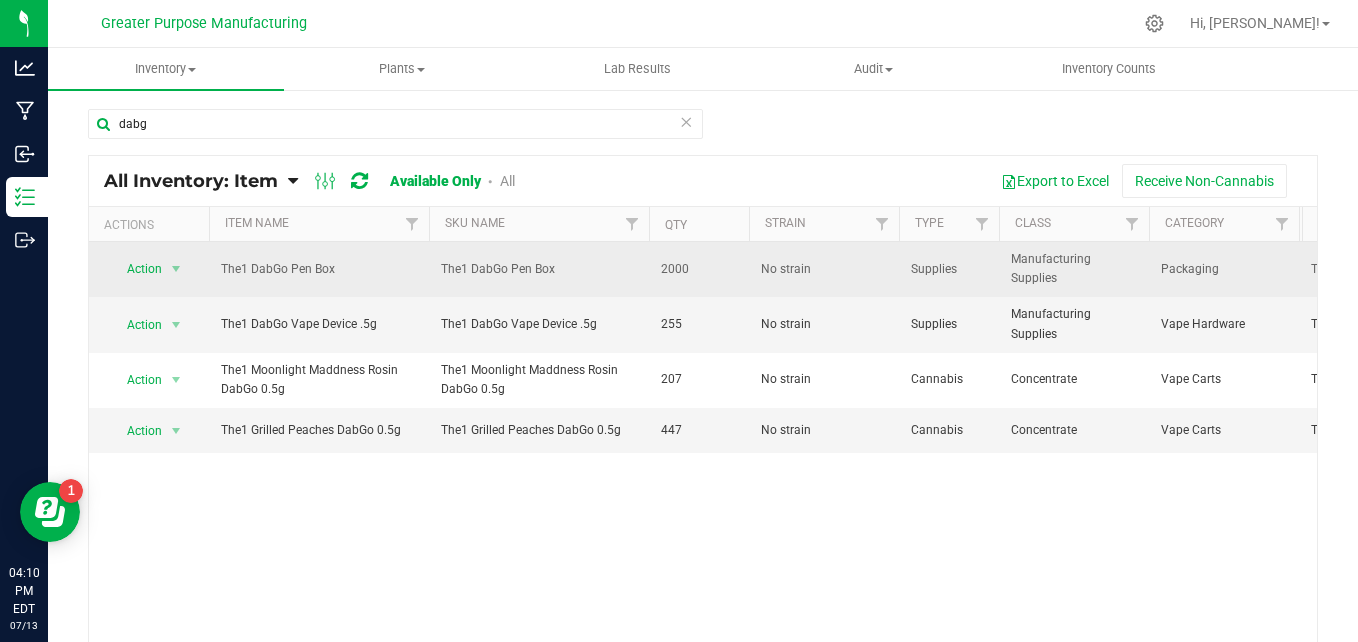 click on "The1 DabGo Pen Box" at bounding box center (539, 269) 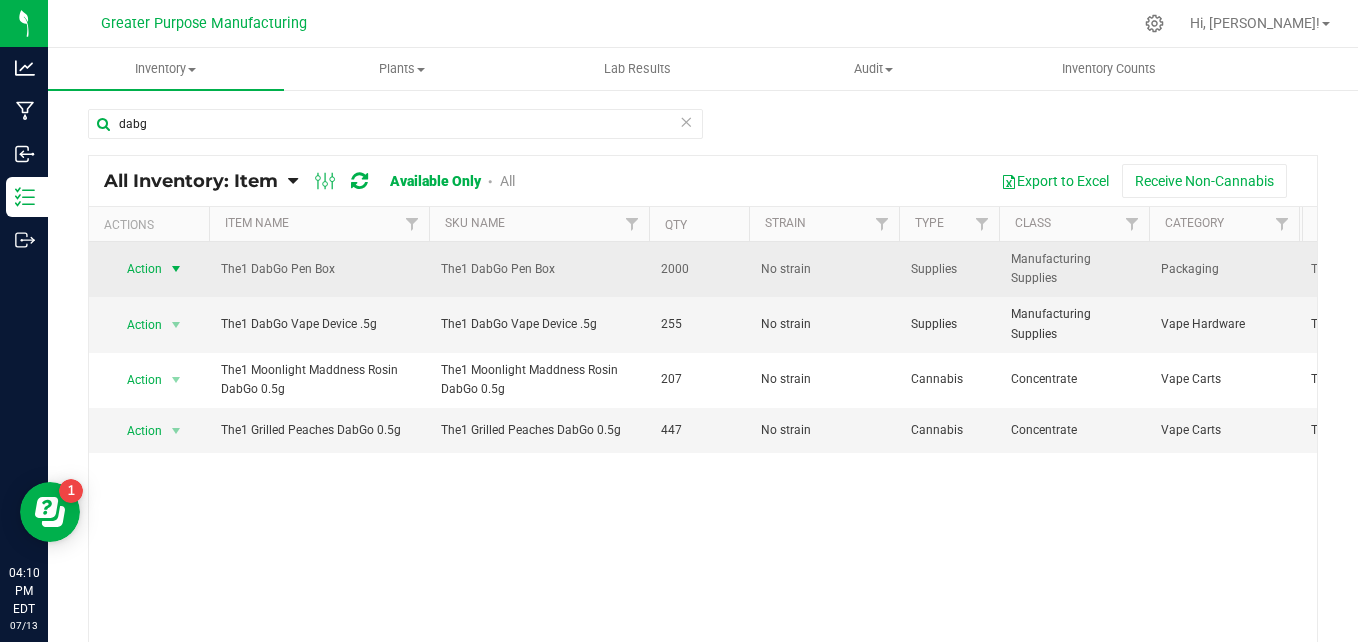 click at bounding box center [176, 269] 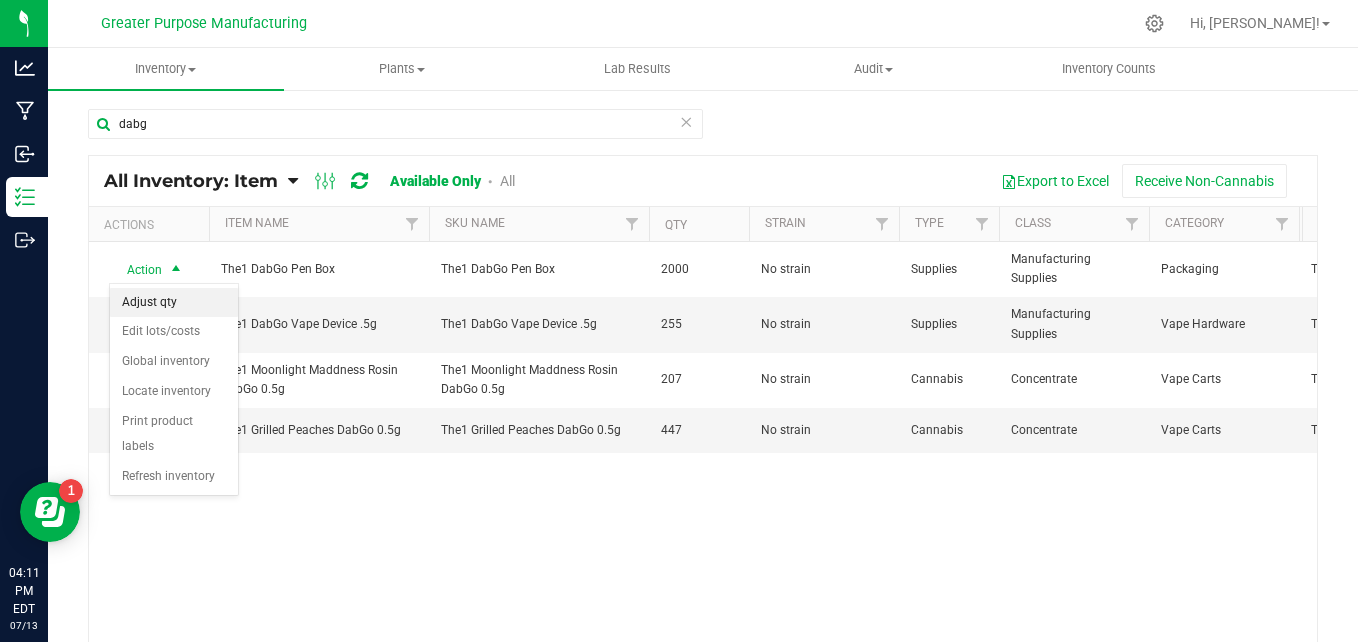 click on "Adjust qty" at bounding box center (174, 303) 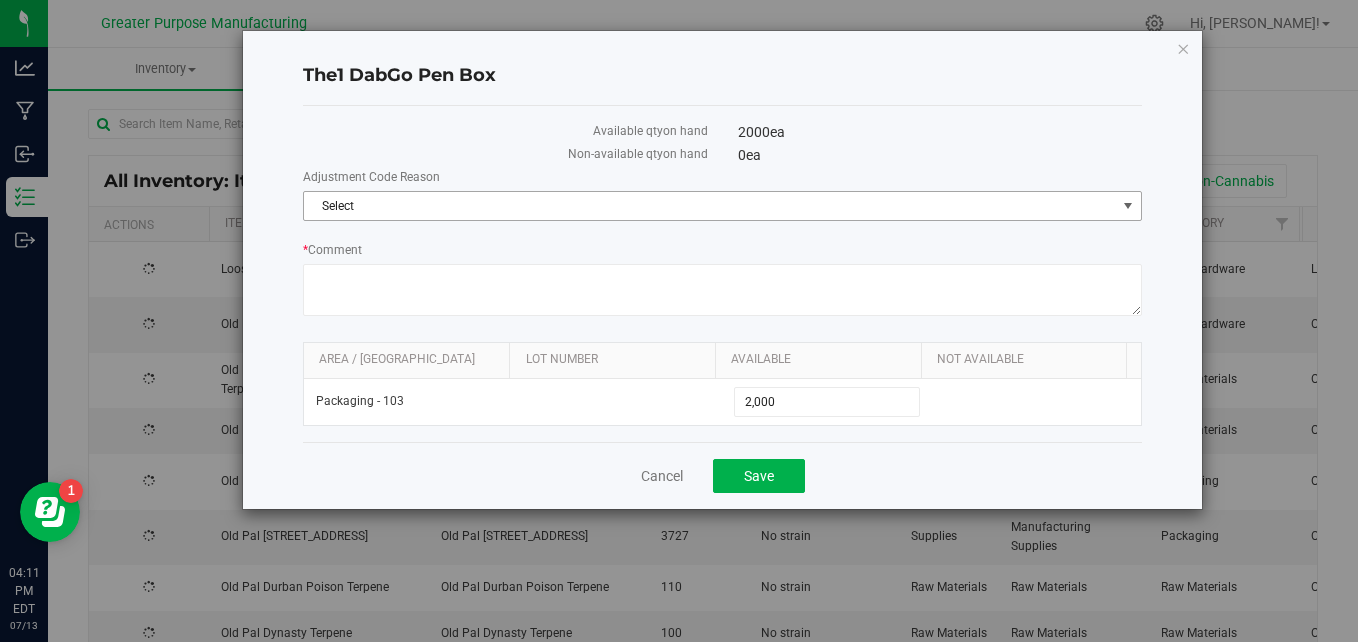 click on "Select" at bounding box center [710, 206] 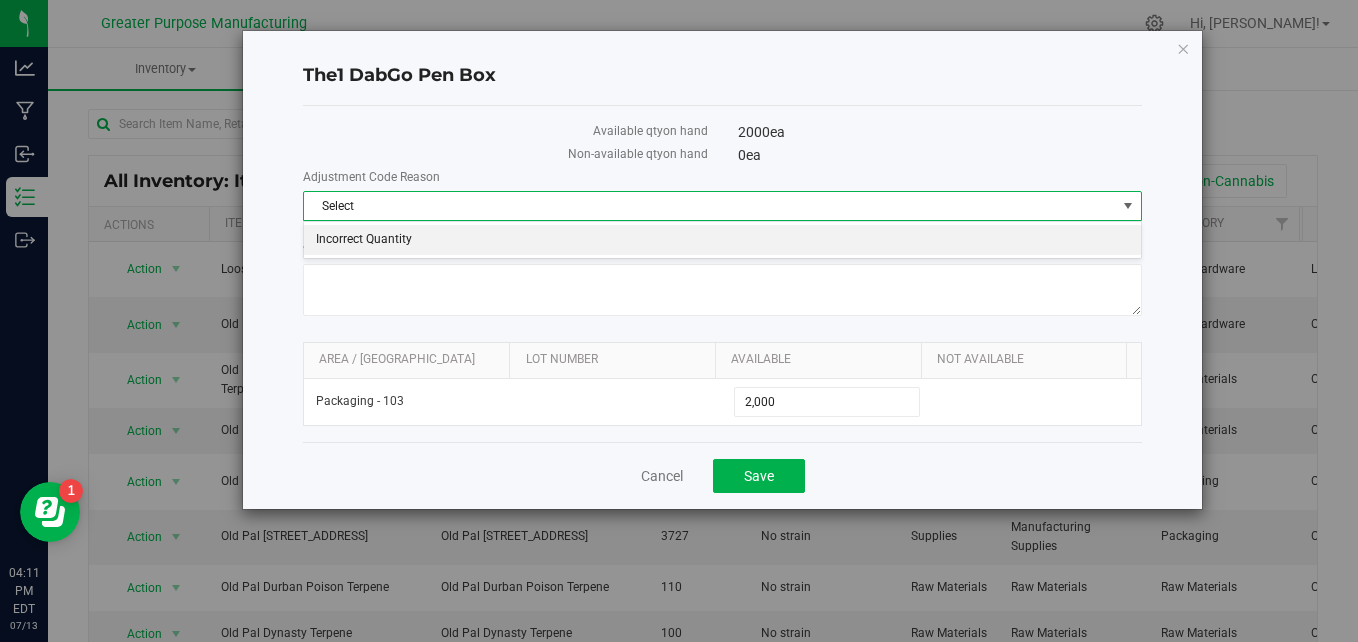 click on "Incorrect Quantity" at bounding box center (722, 240) 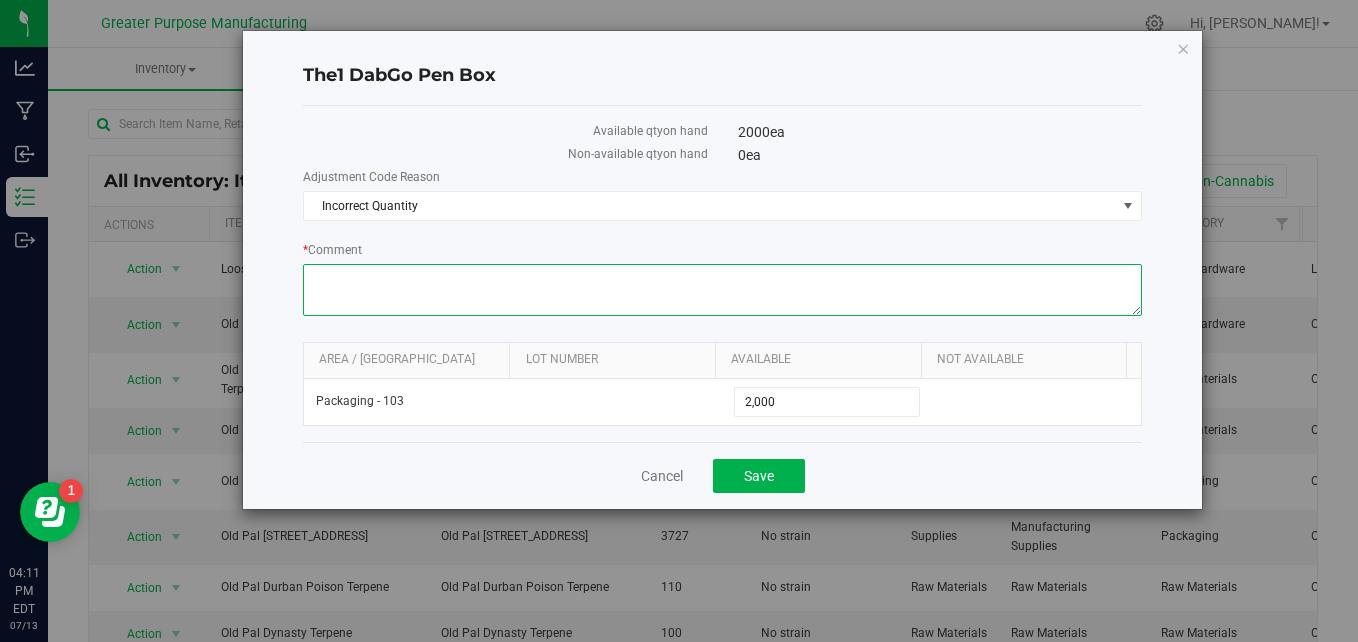 click on "*
Comment" at bounding box center [722, 290] 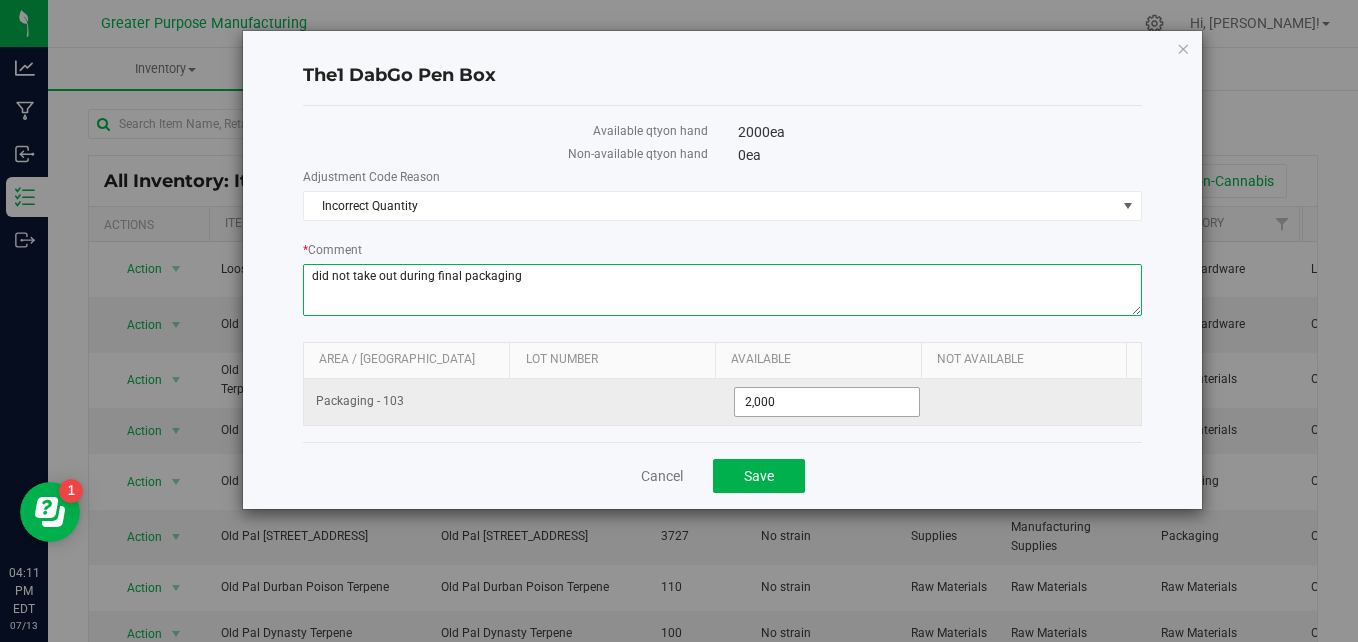 type on "did not take out during final packaging" 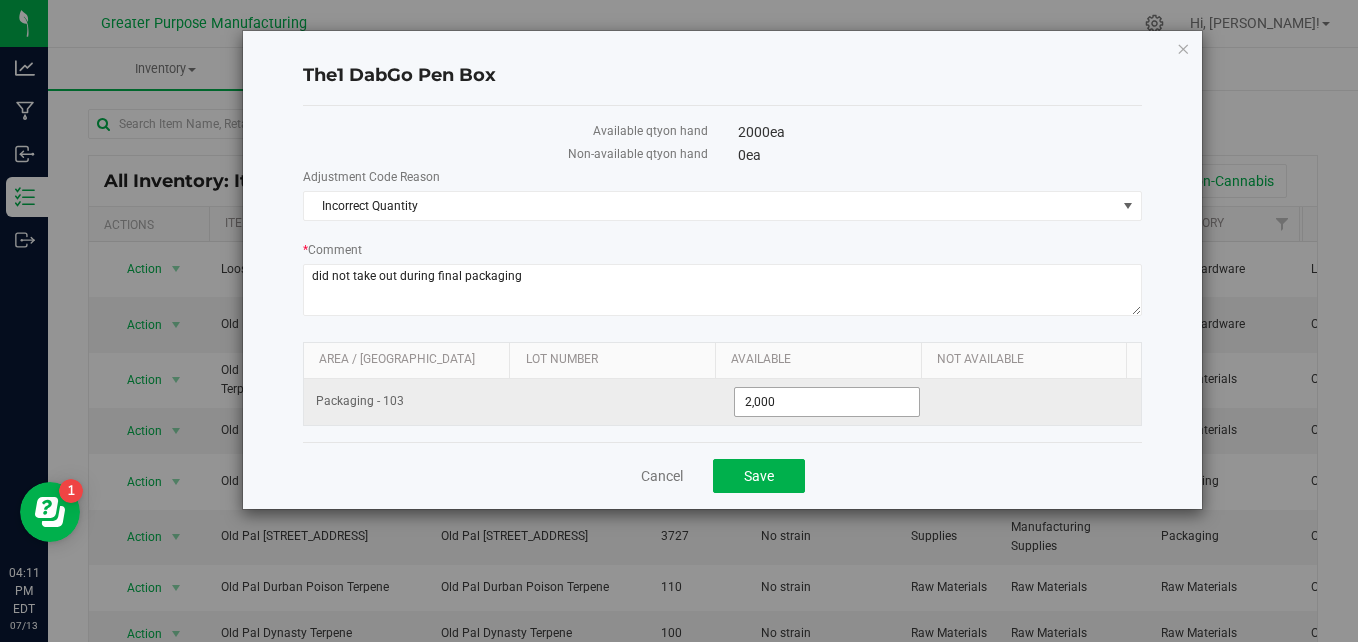 click on "2,000 2000" at bounding box center (826, 402) 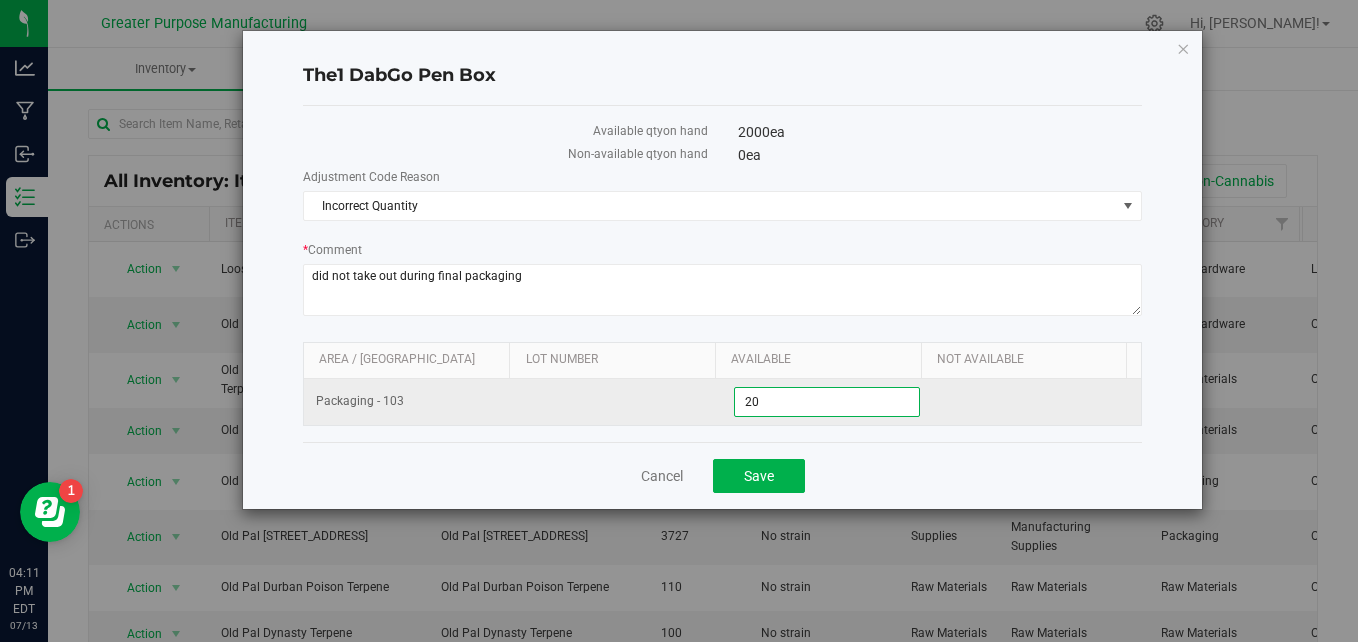 type on "2" 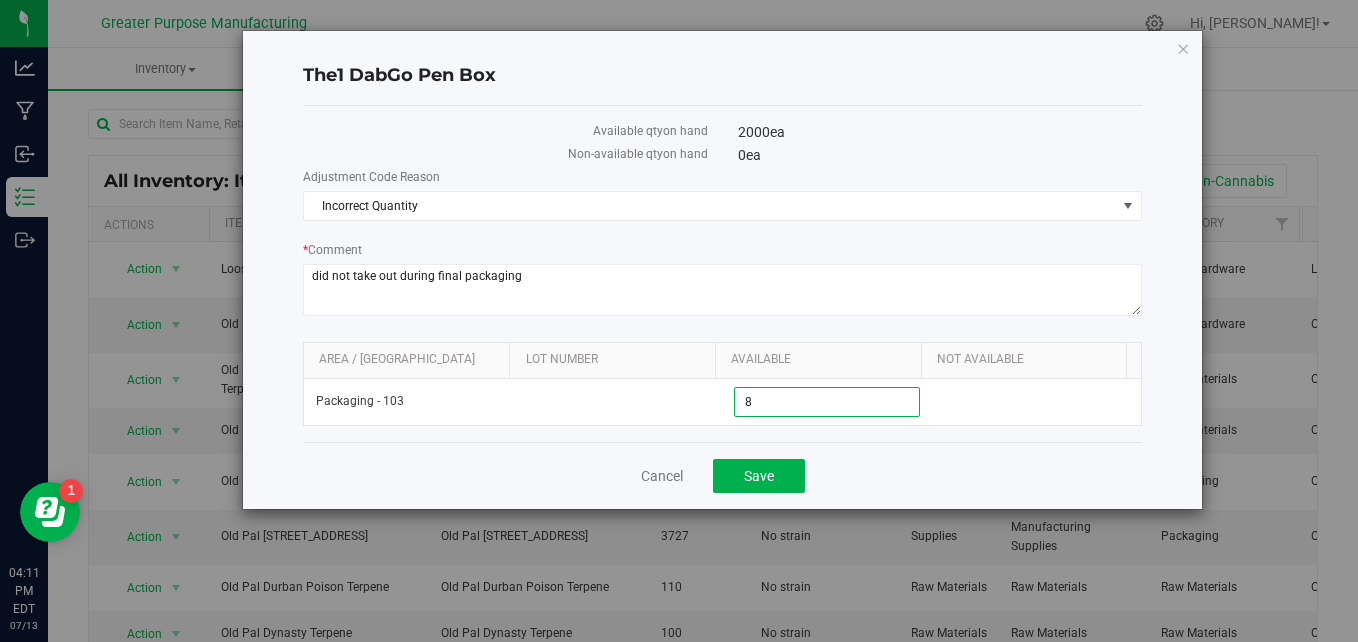 type on "80" 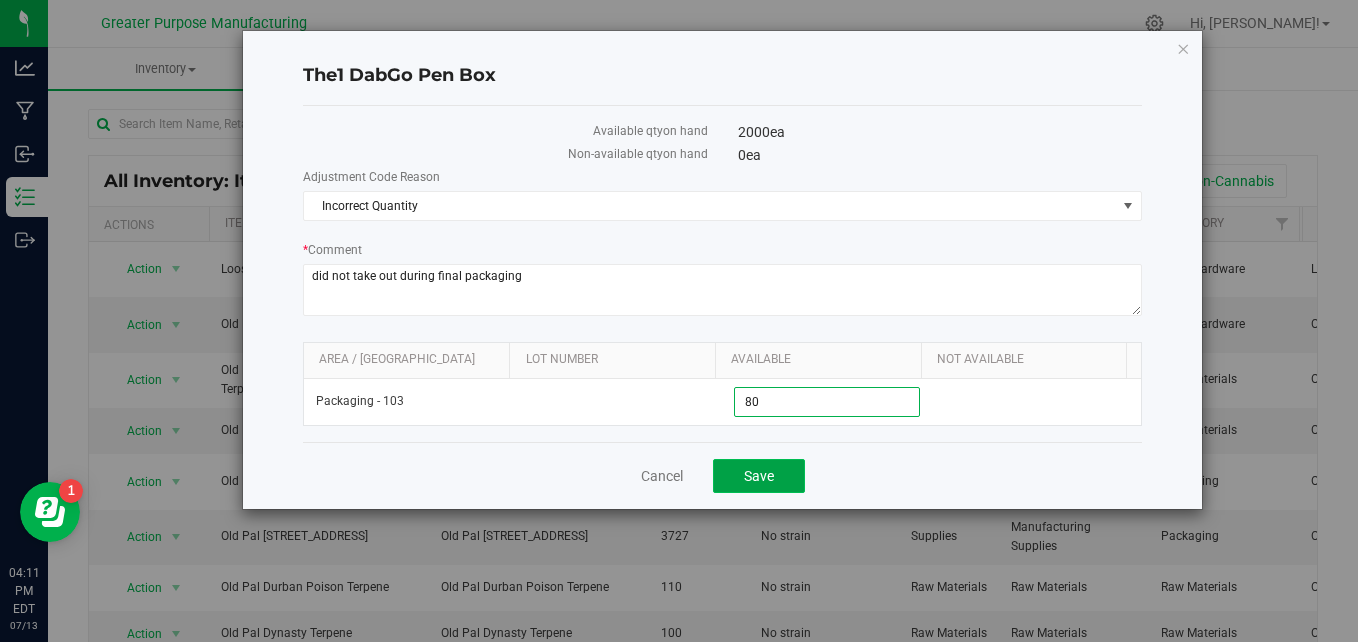 type on "80" 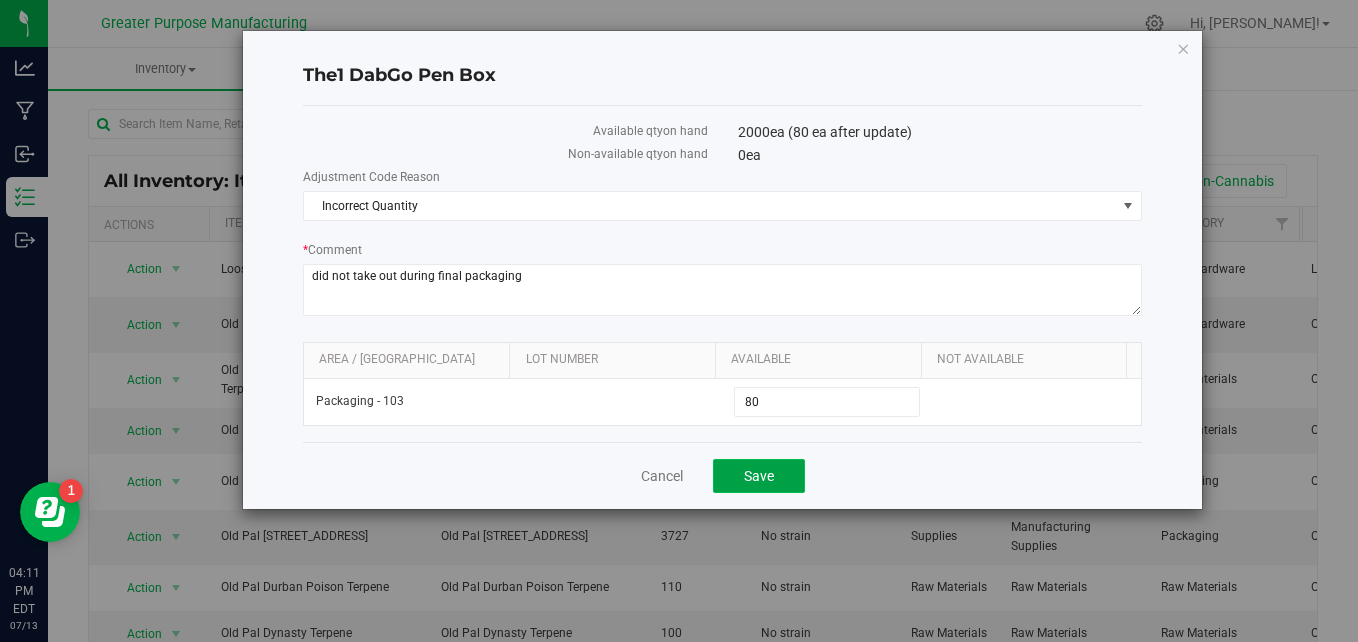 click on "Save" 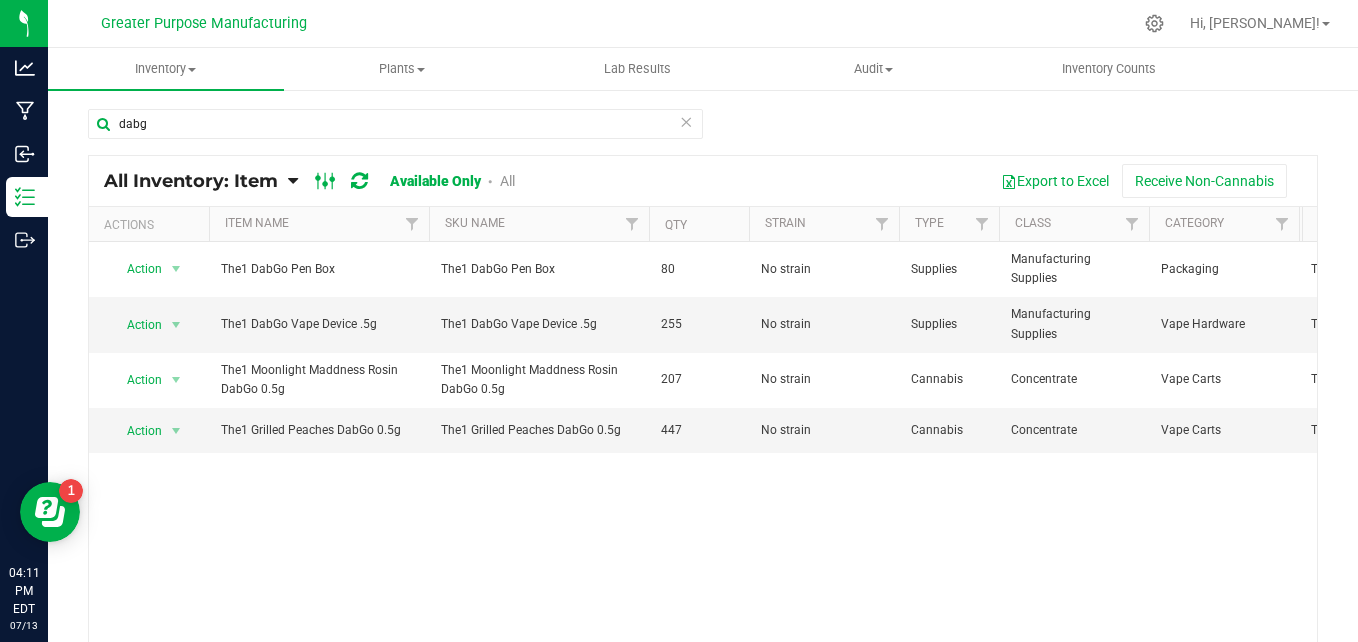 click 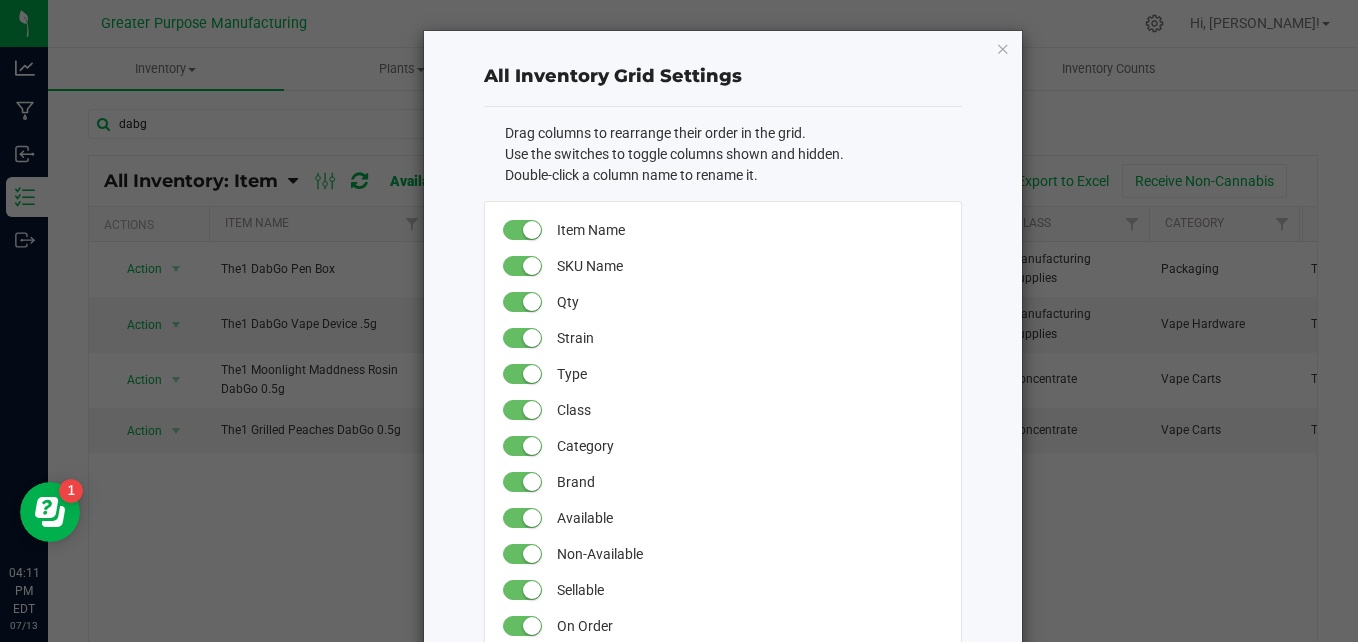 drag, startPoint x: 1208, startPoint y: 27, endPoint x: 1205, endPoint y: 47, distance: 20.22375 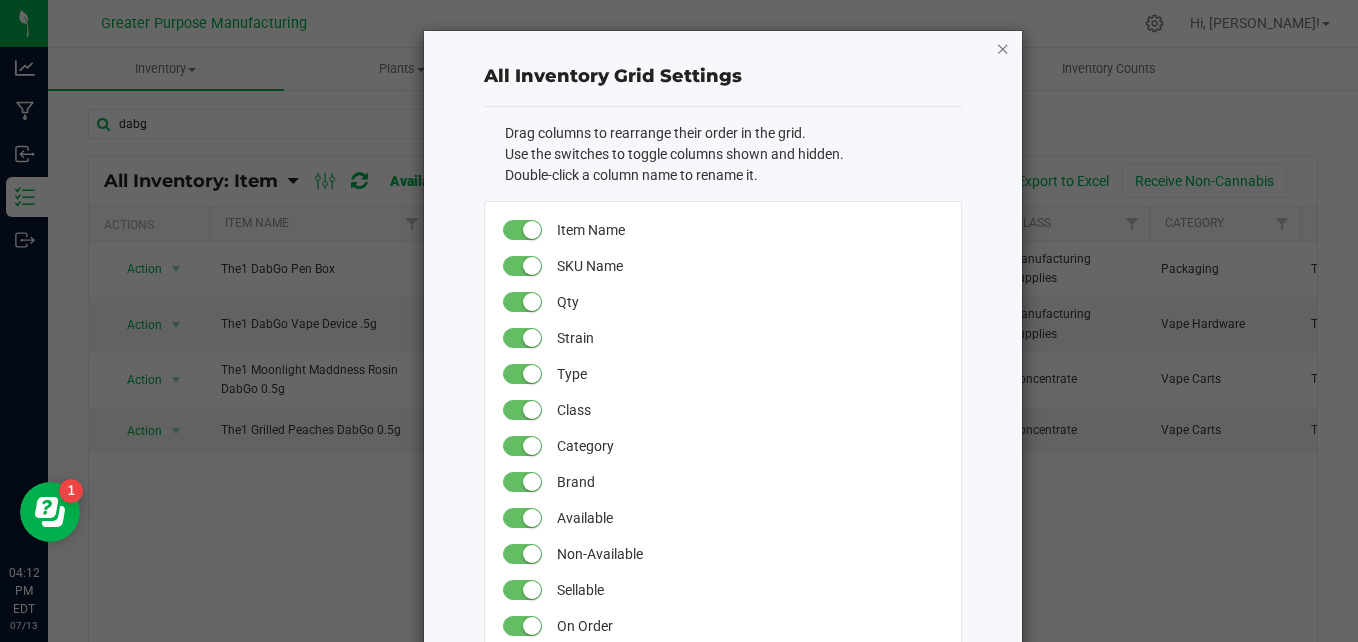 click 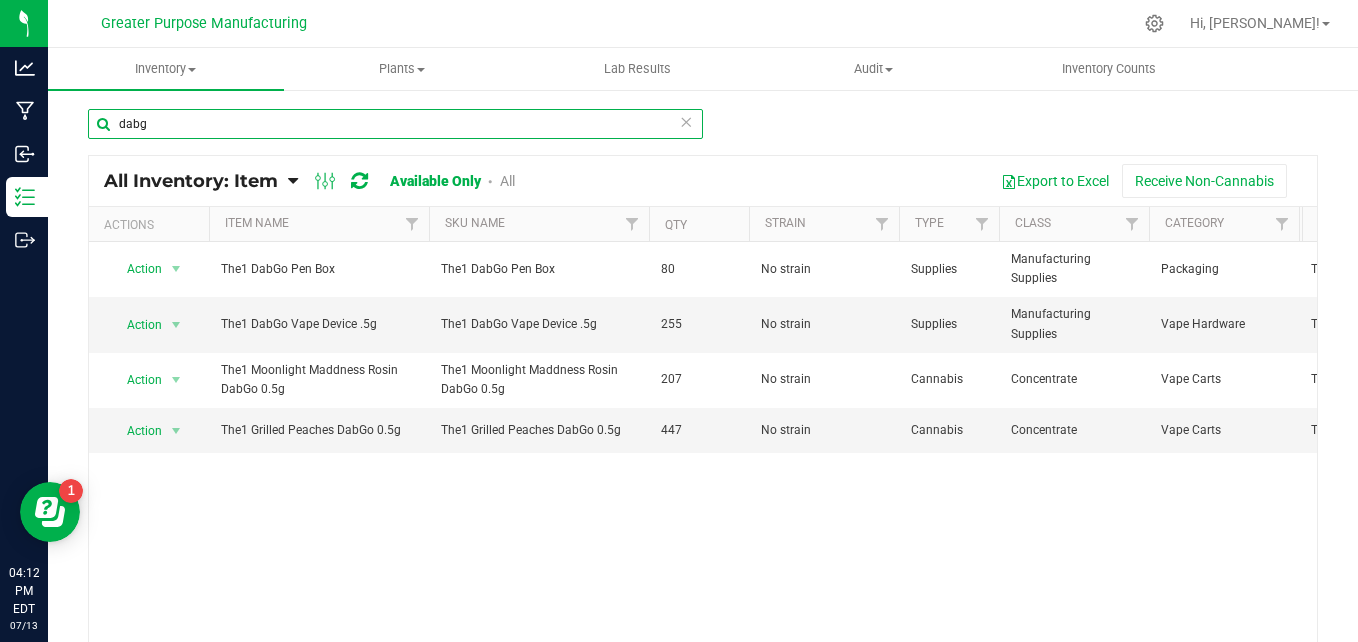 drag, startPoint x: 155, startPoint y: 123, endPoint x: -4, endPoint y: 129, distance: 159.11317 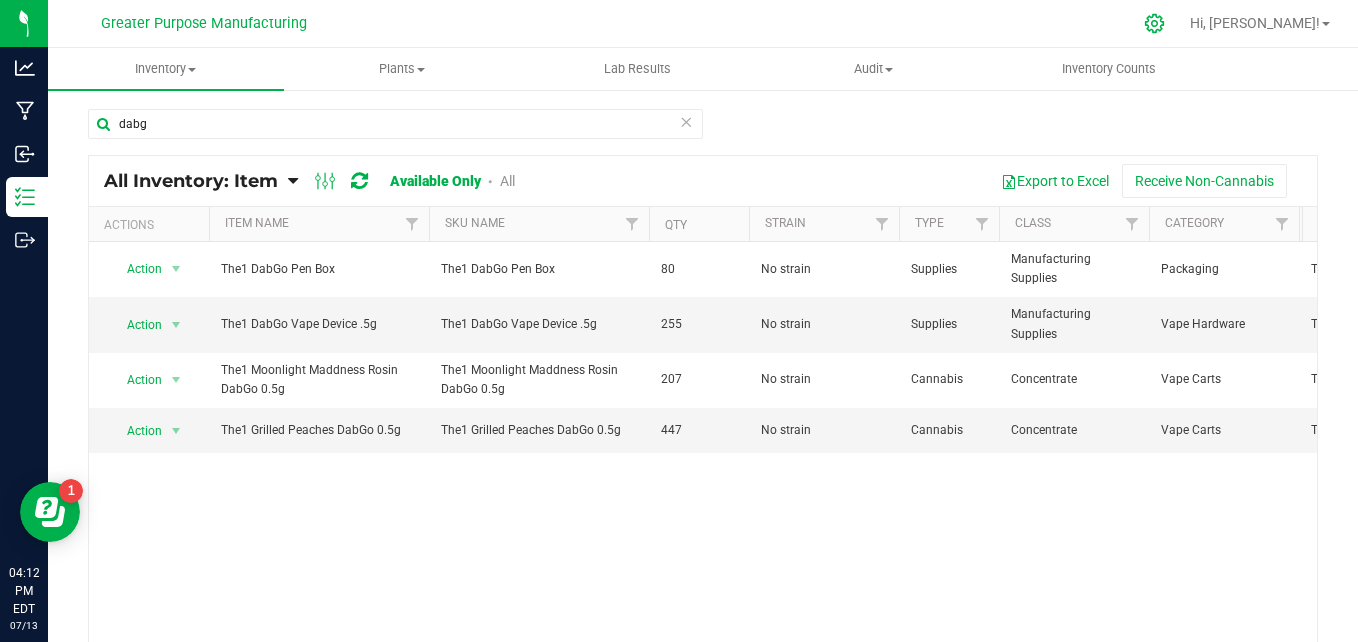 click 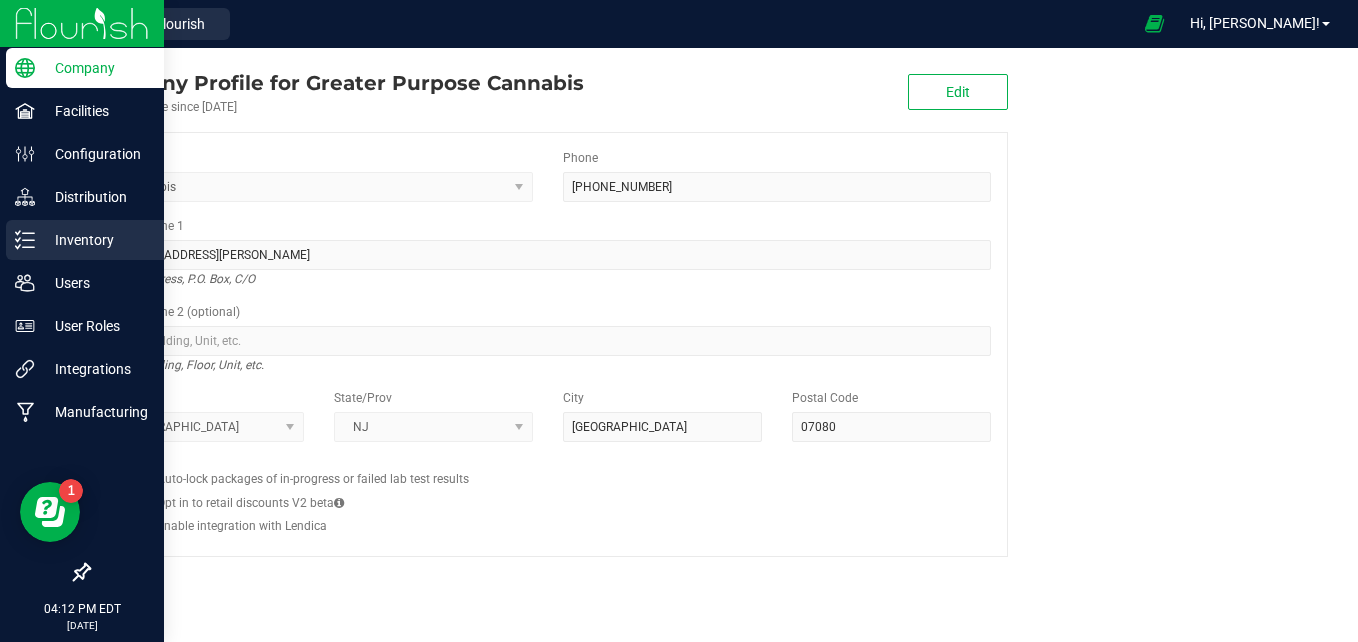 click on "Inventory" at bounding box center [85, 240] 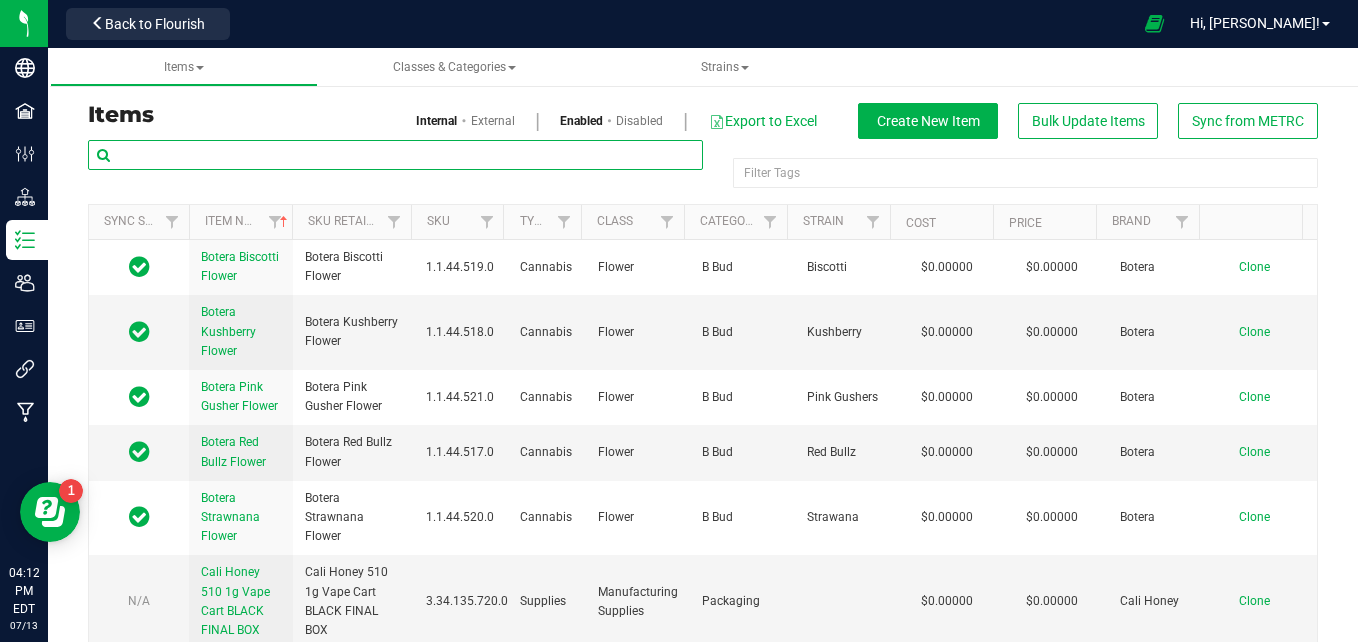click at bounding box center (395, 155) 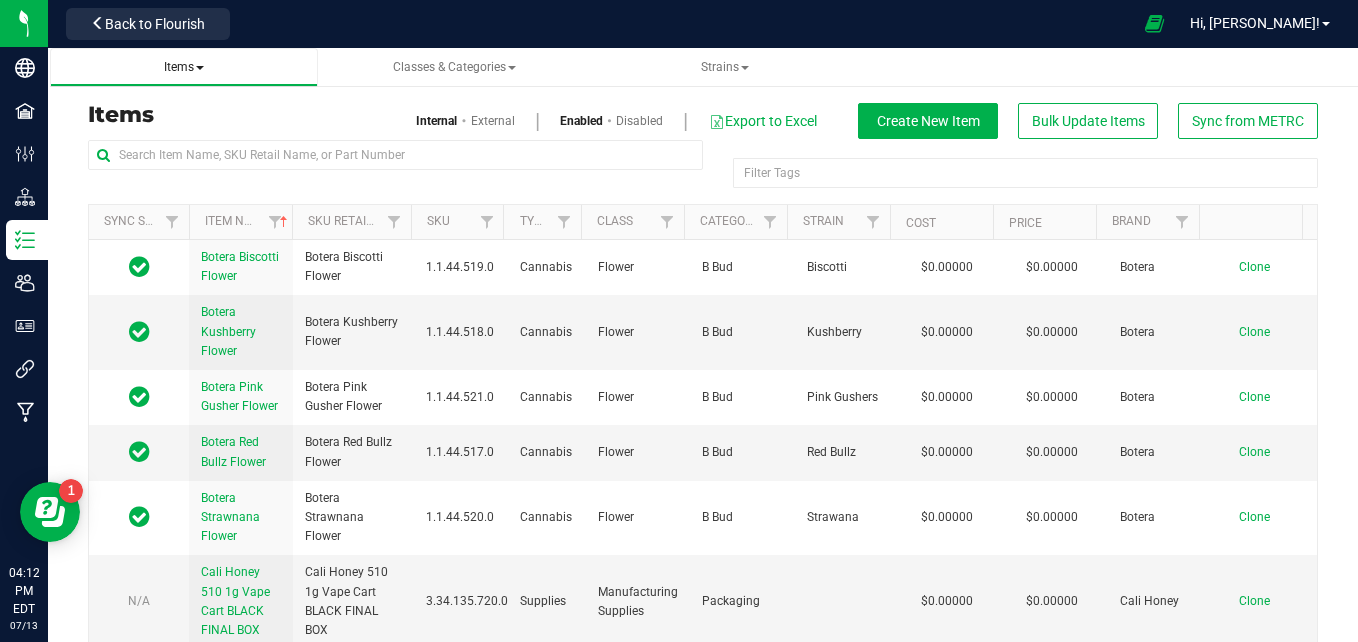 click on "Items" at bounding box center [184, 67] 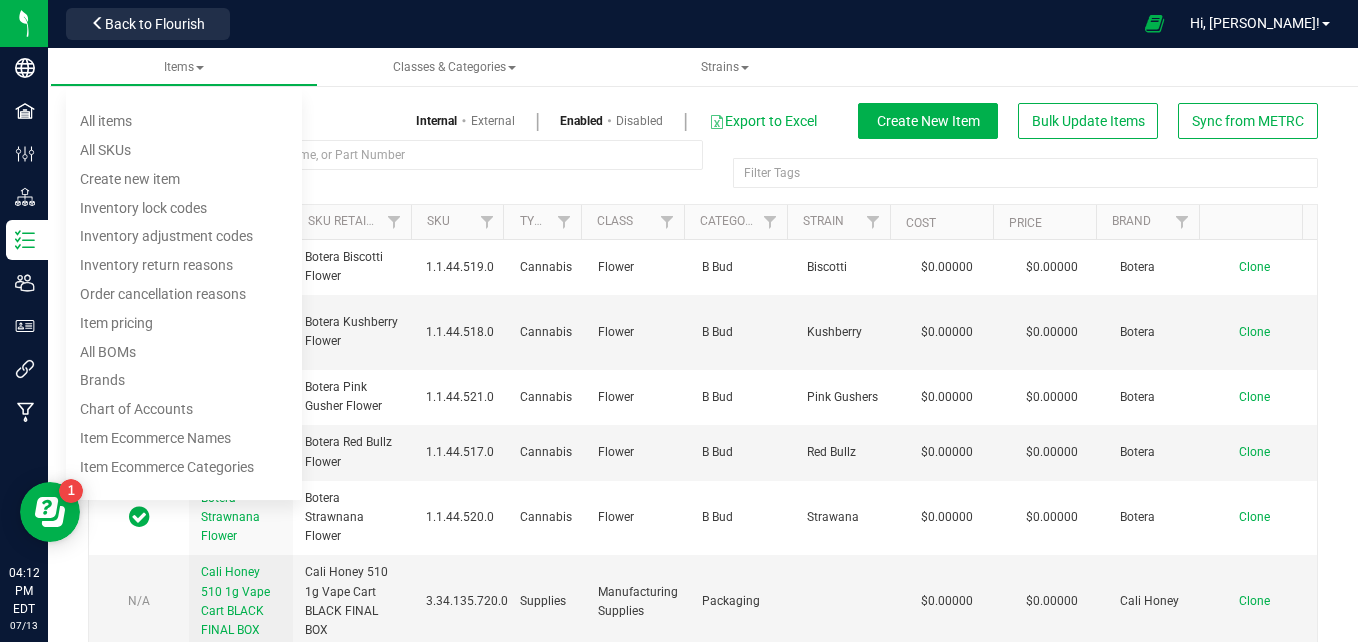 click on "Filter Tags
Filter Tags" at bounding box center (703, 172) 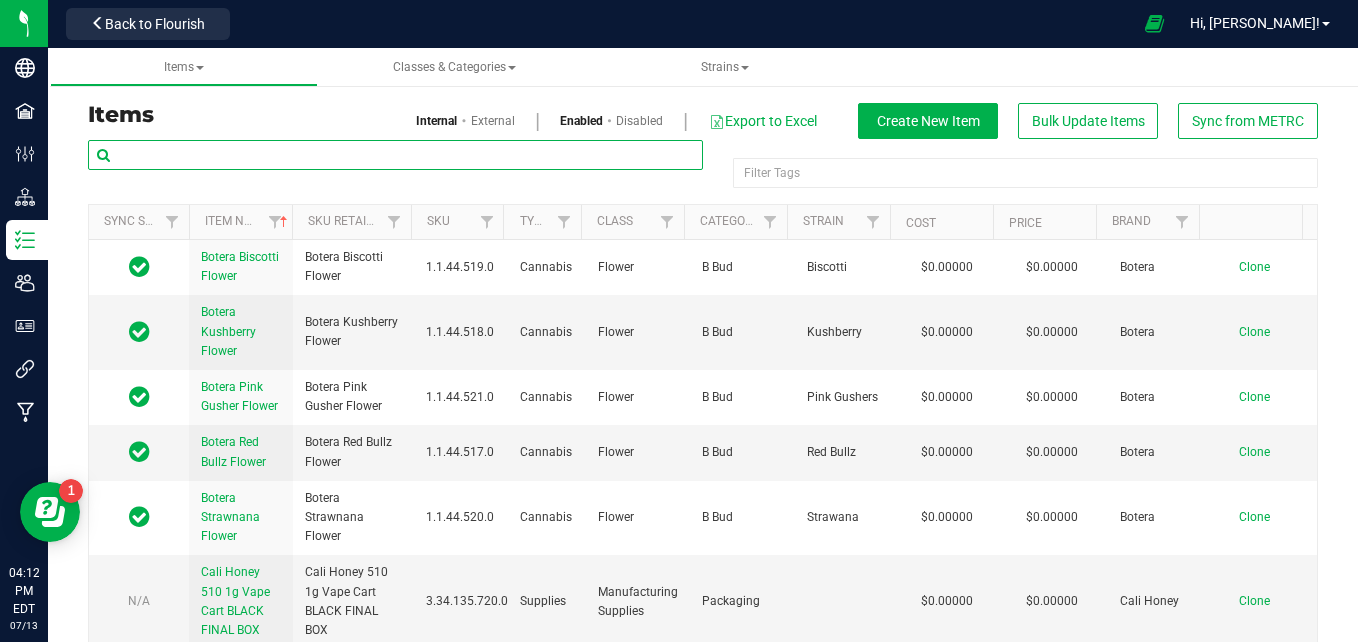 click at bounding box center [395, 155] 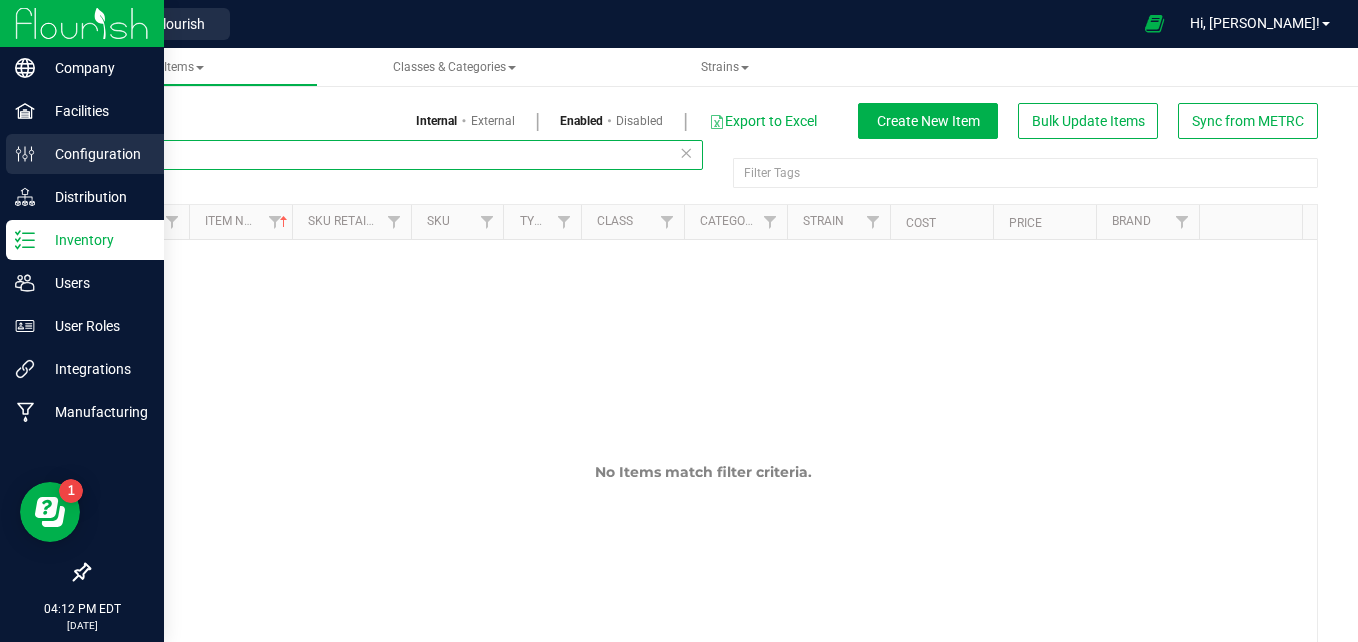 drag, startPoint x: 229, startPoint y: 159, endPoint x: 37, endPoint y: 159, distance: 192 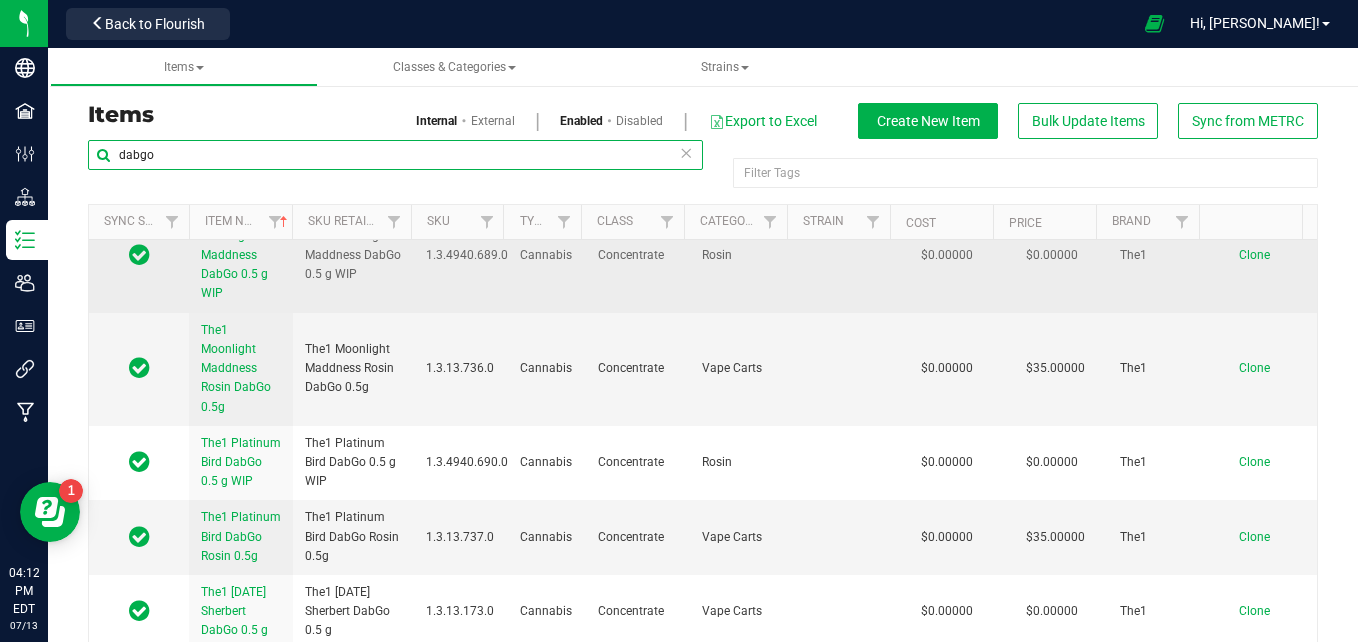 scroll, scrollTop: 493, scrollLeft: 0, axis: vertical 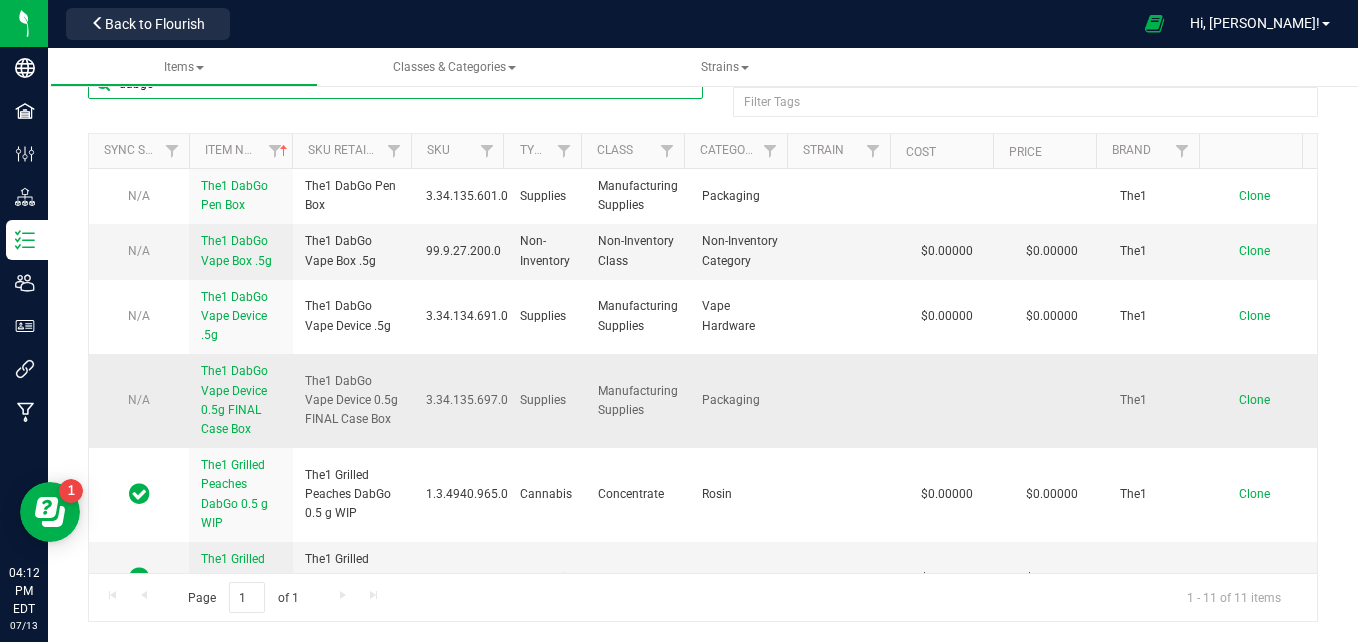 type on "dabgo" 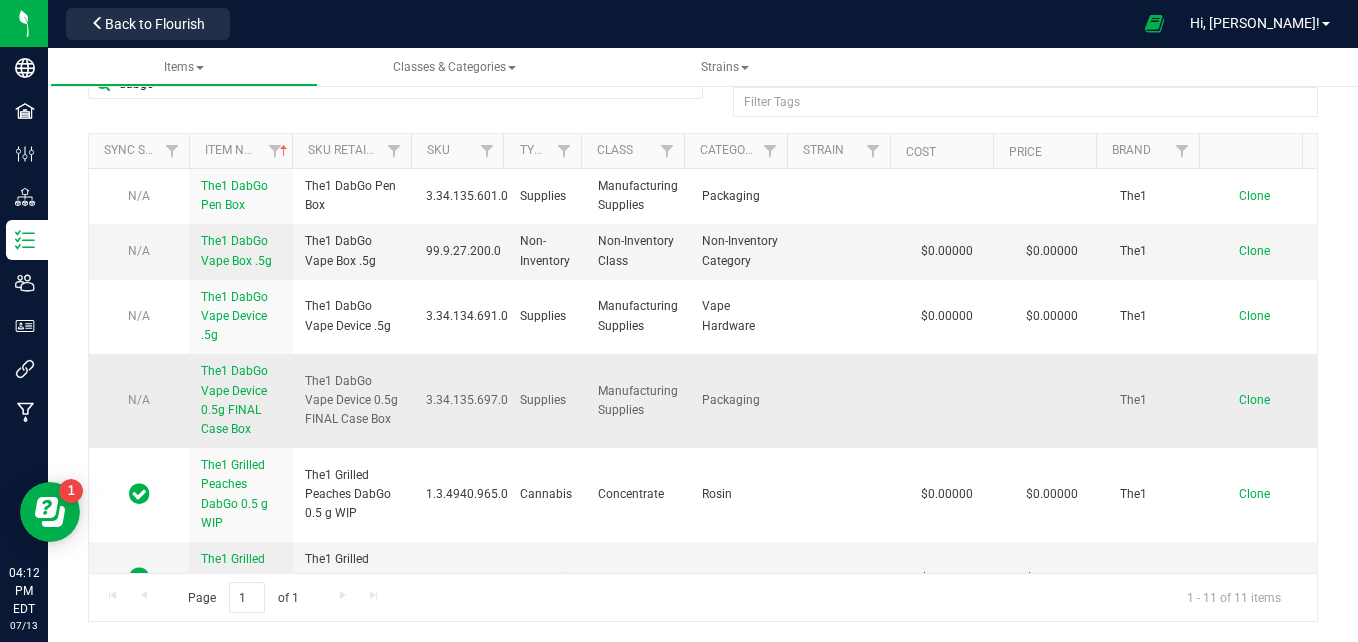 click on "The1 DabGo Vape Device 0.5g FINAL Case Box" at bounding box center (241, 400) 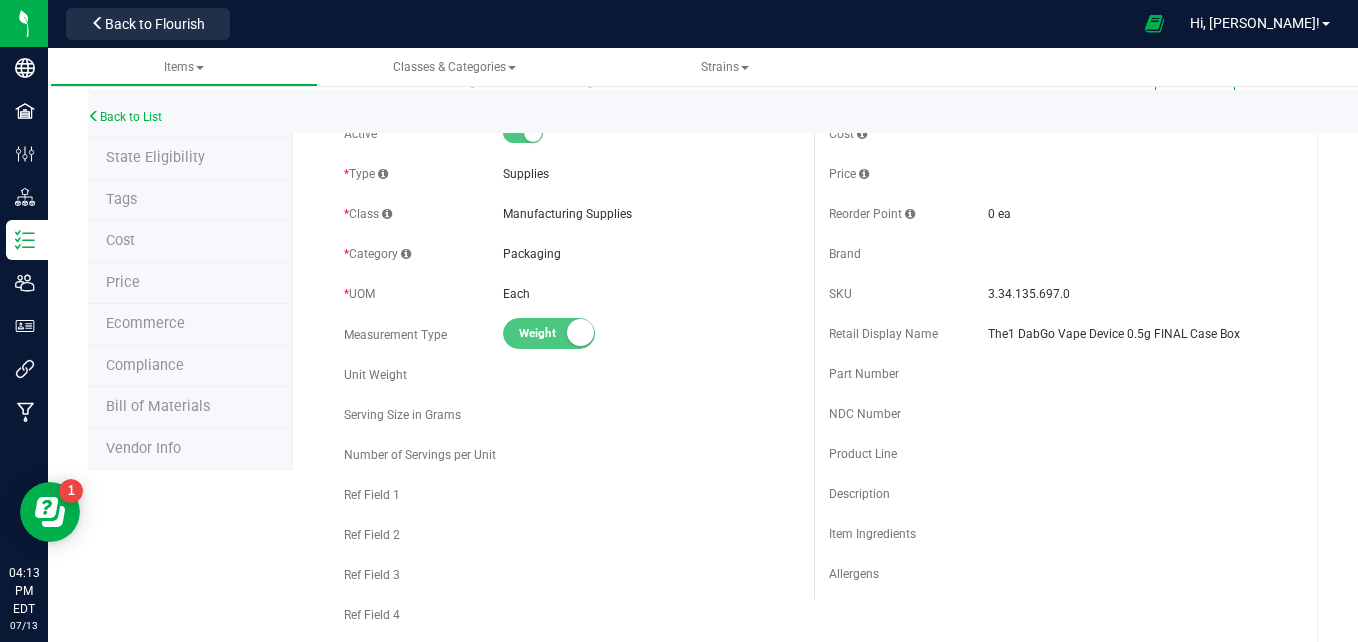 scroll, scrollTop: 0, scrollLeft: 0, axis: both 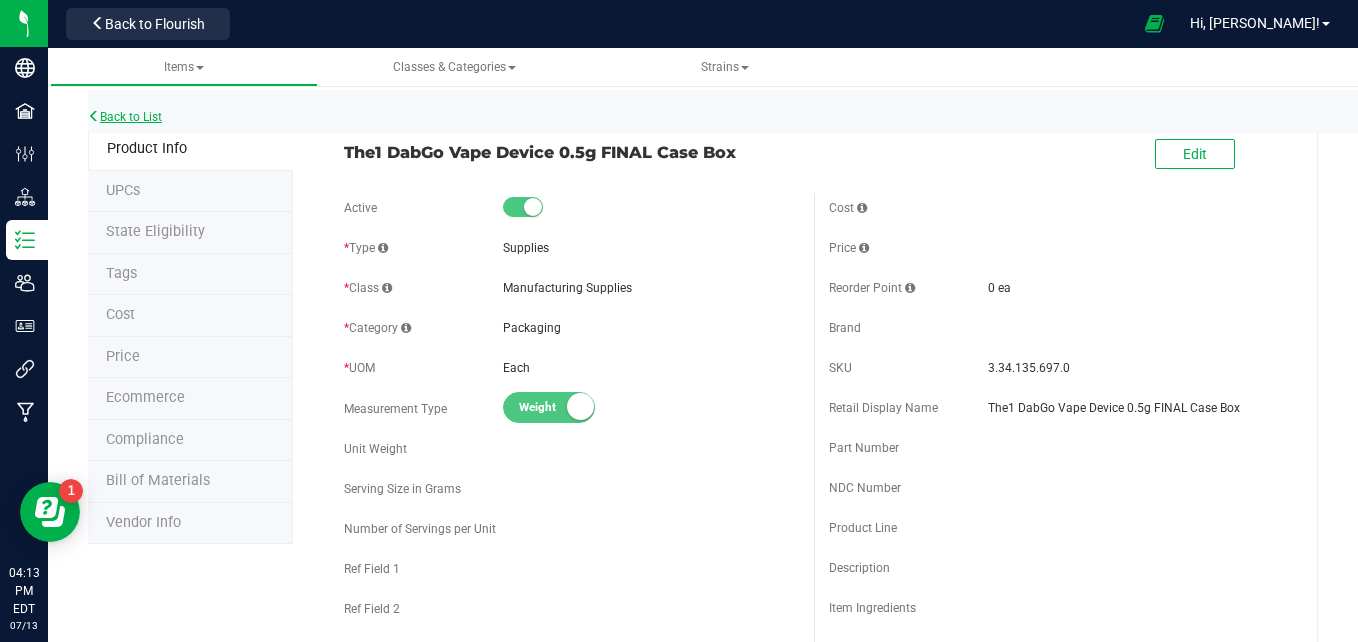 click on "Back to List" at bounding box center (125, 117) 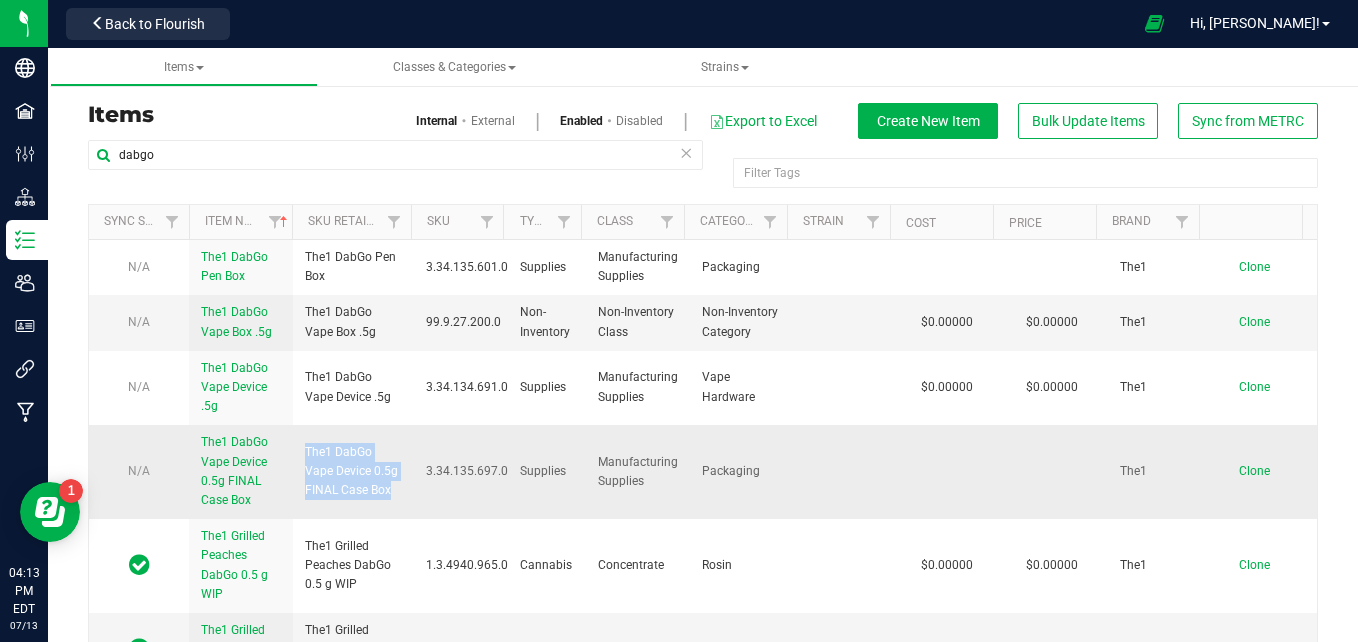 drag, startPoint x: 389, startPoint y: 487, endPoint x: 302, endPoint y: 452, distance: 93.77633 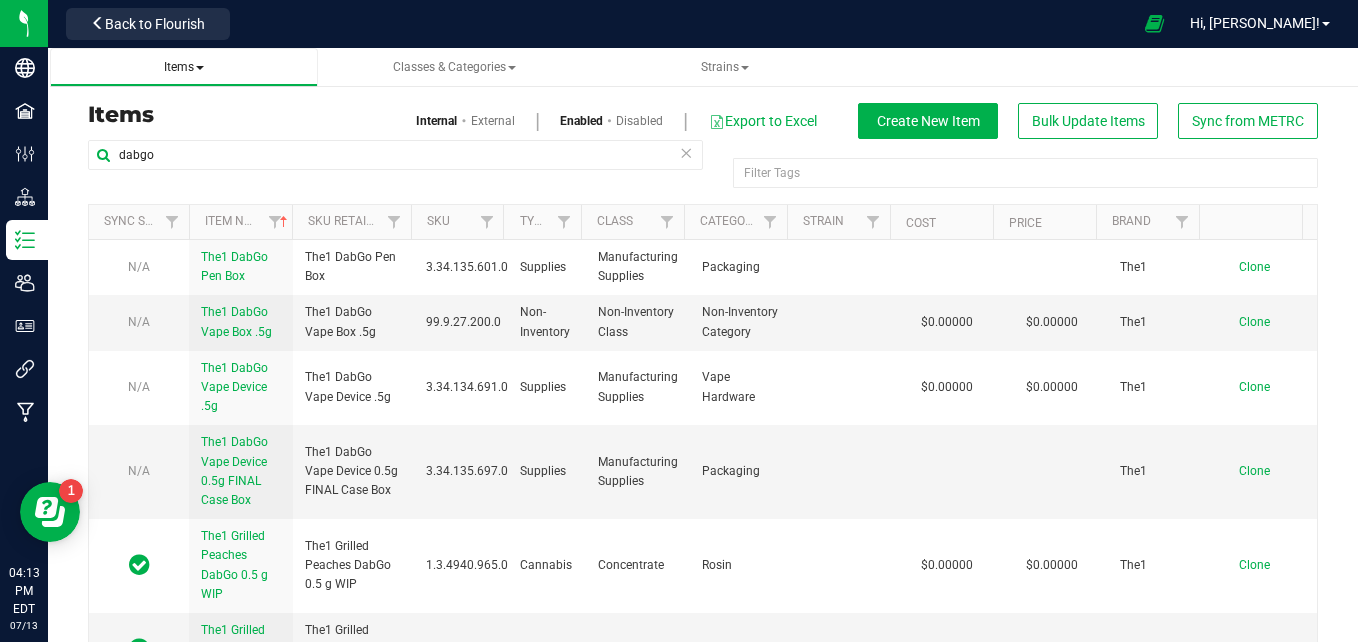 click on "Items" at bounding box center [184, 67] 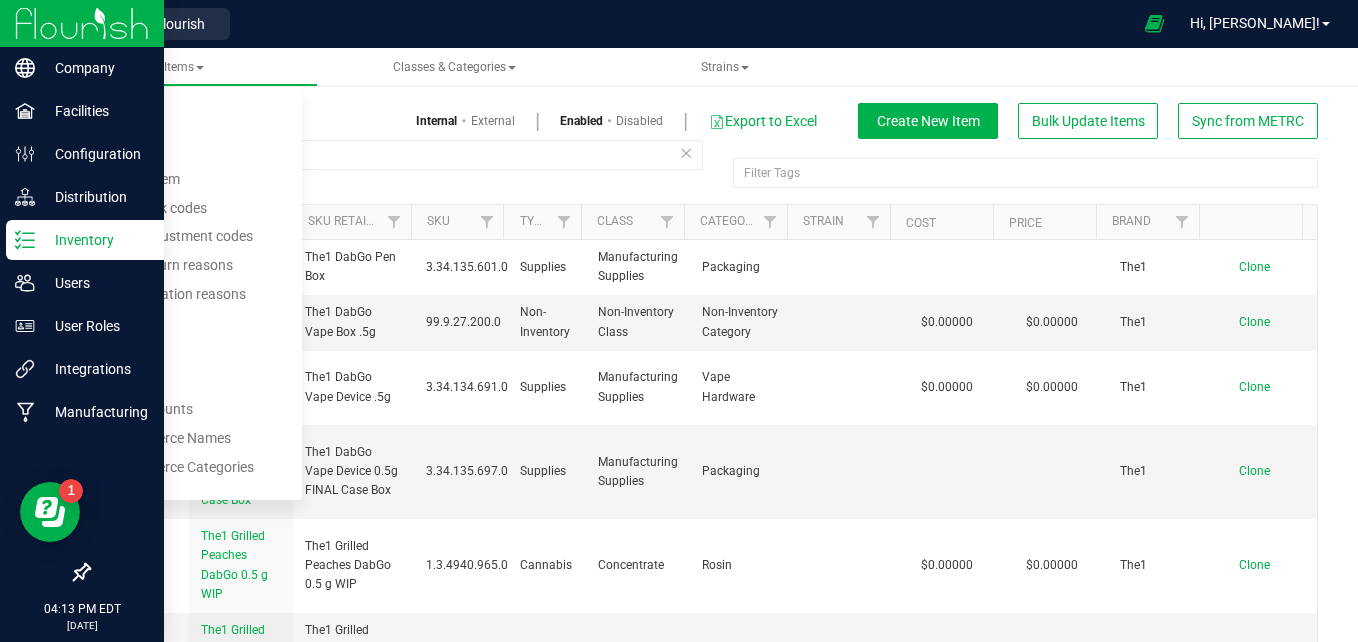click on "Inventory" at bounding box center (95, 240) 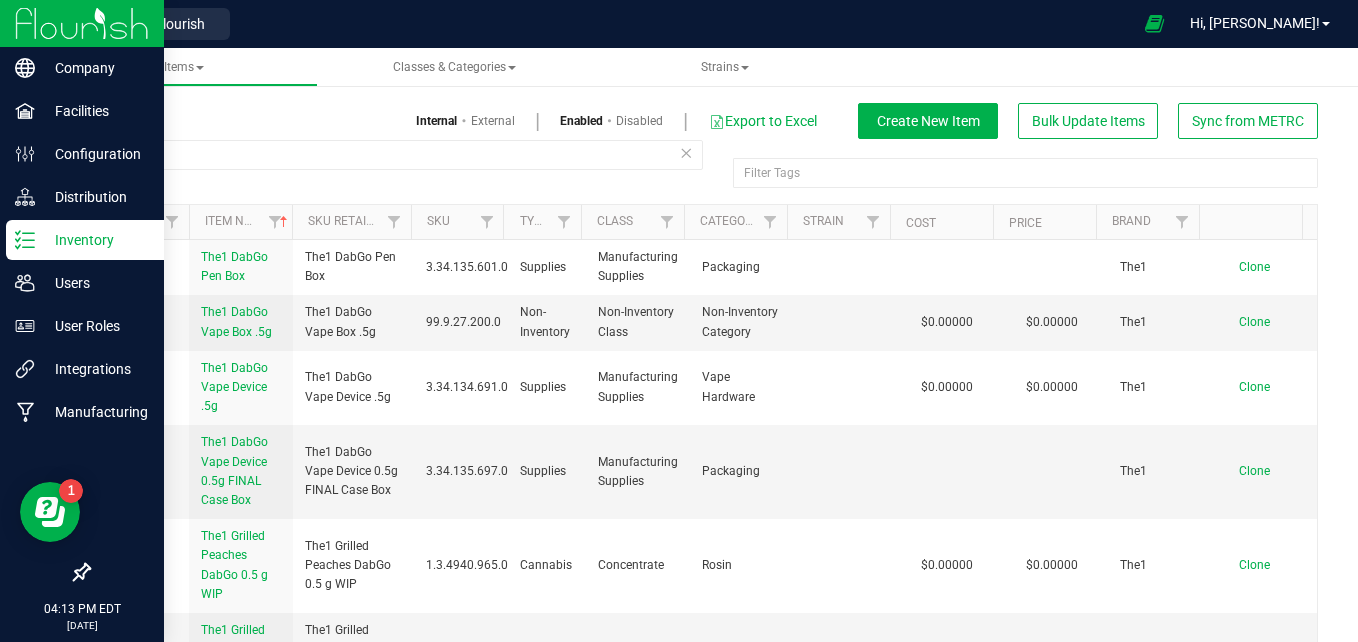 click on "Inventory" at bounding box center (95, 240) 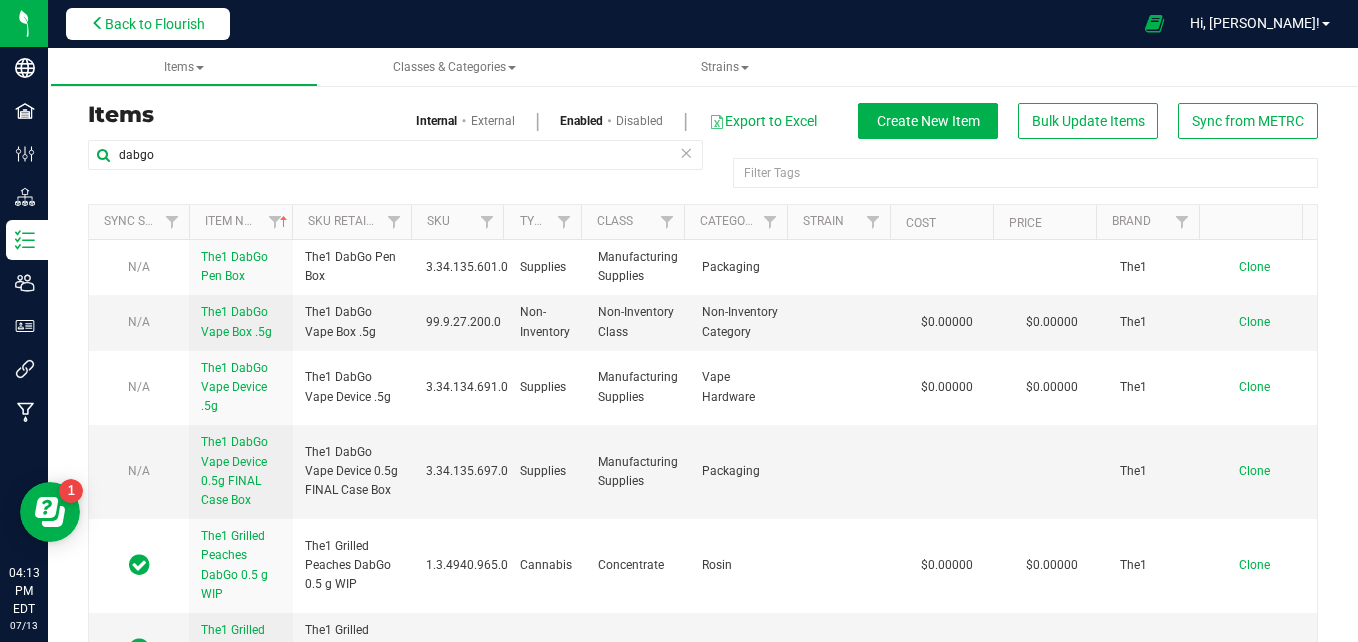 drag, startPoint x: 170, startPoint y: 0, endPoint x: 171, endPoint y: 22, distance: 22.022715 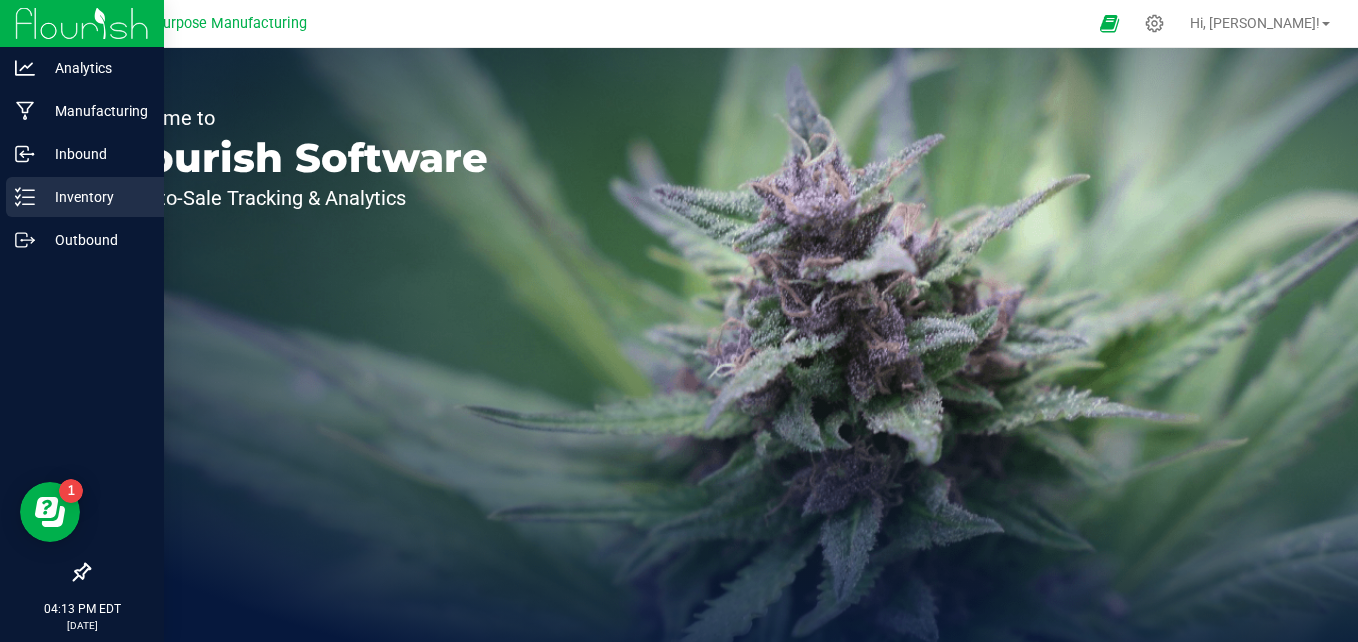 click on "Inventory" at bounding box center (95, 197) 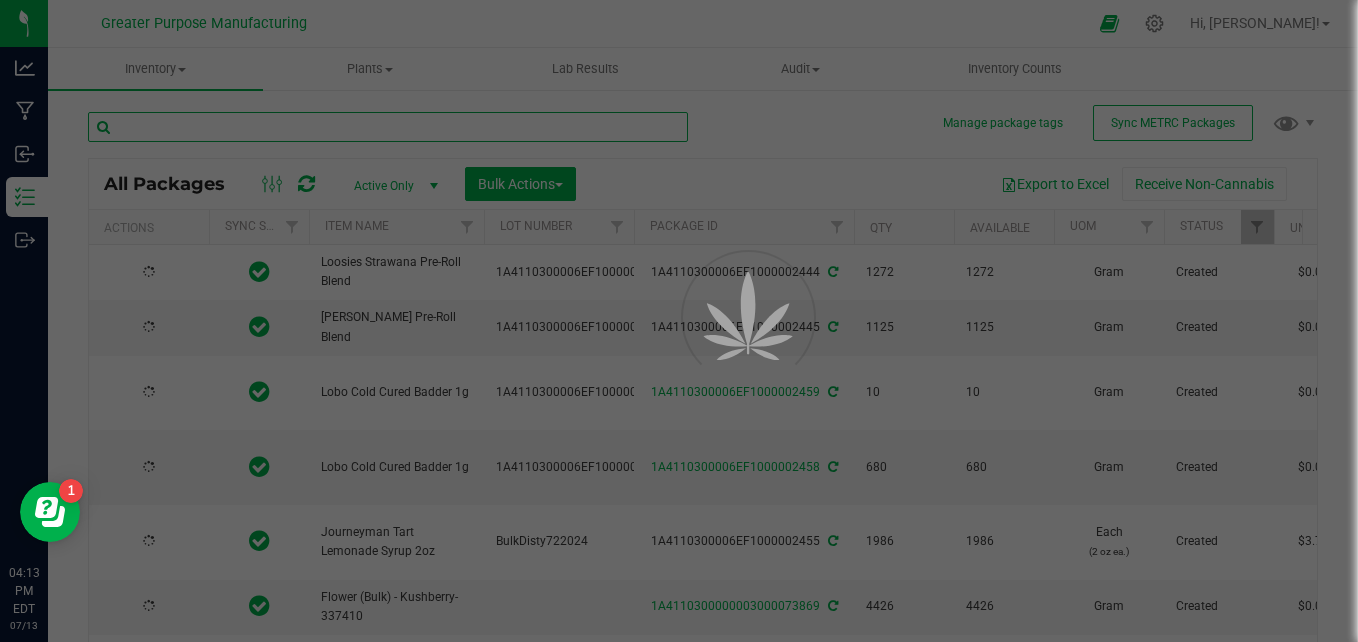 click at bounding box center (388, 127) 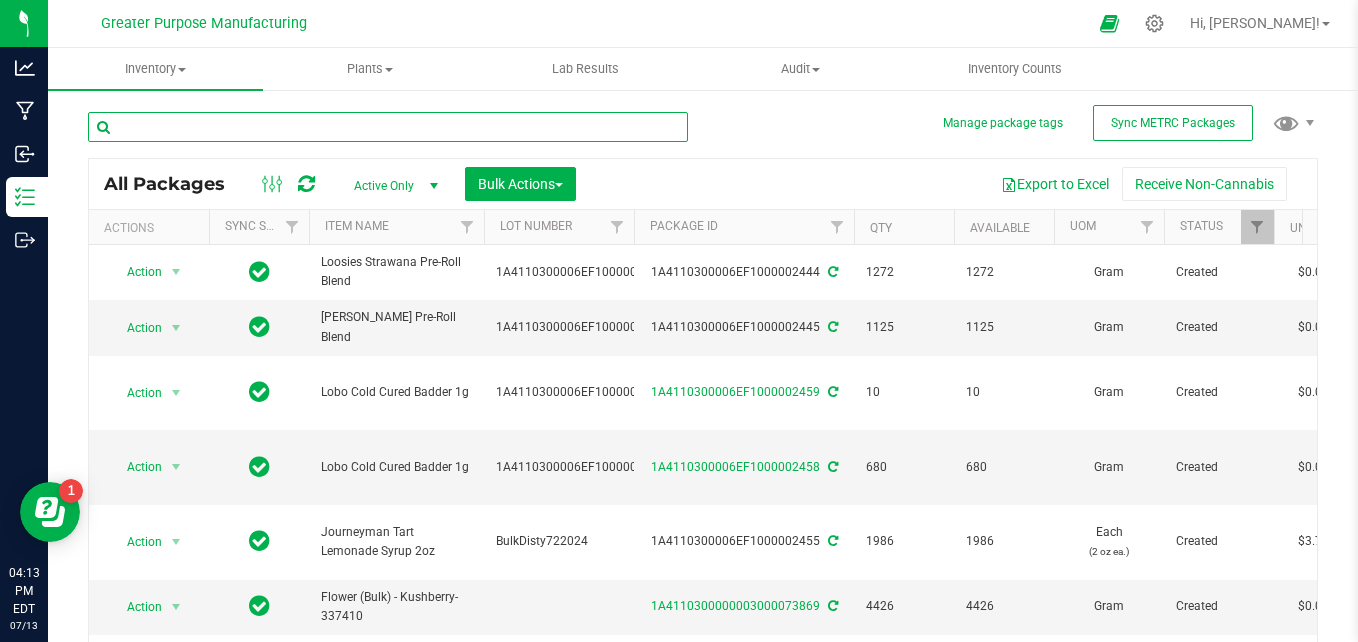 paste on "The1 DabGo Vape Device 0.5g FINAL Case Box" 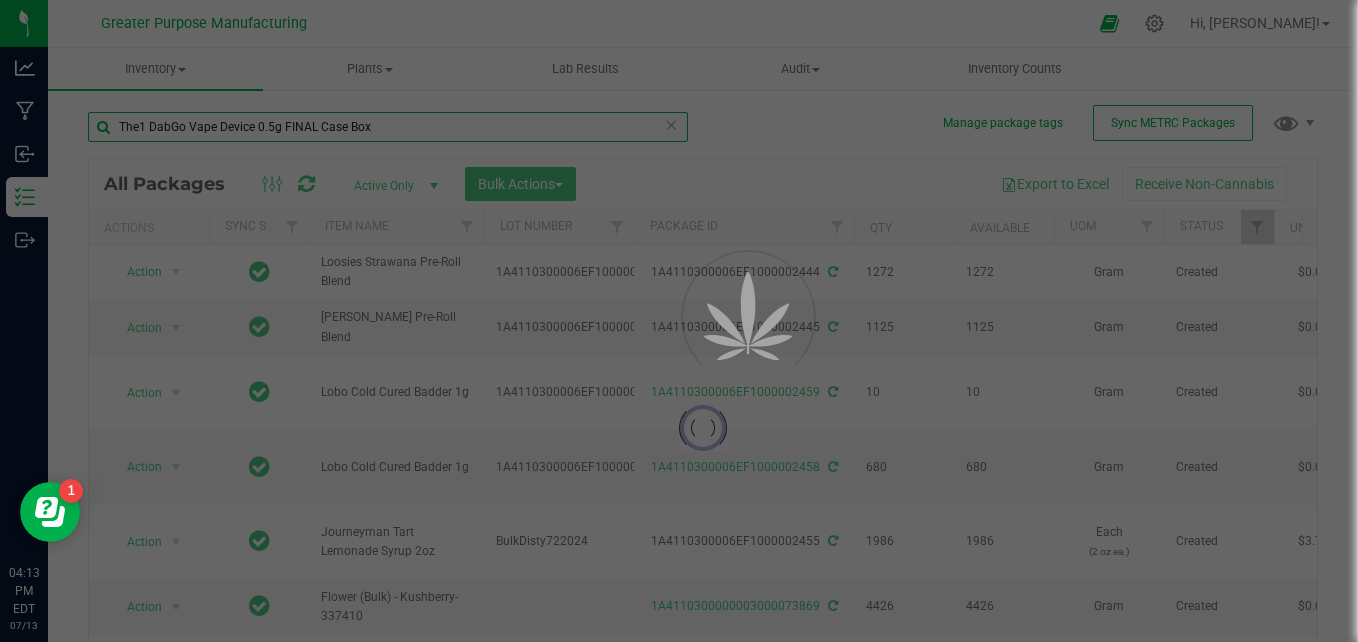 type on "The1 DabGo Vape Device 0.5g FINAL Case Box" 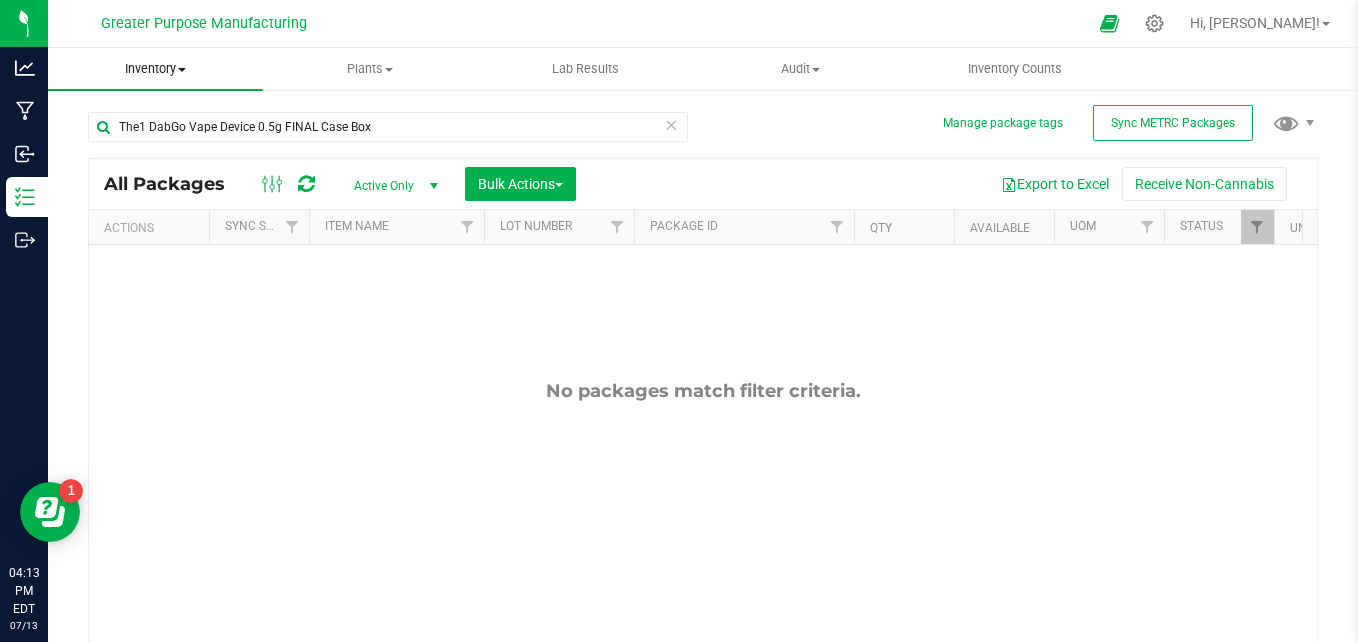 click on "Inventory" at bounding box center [155, 69] 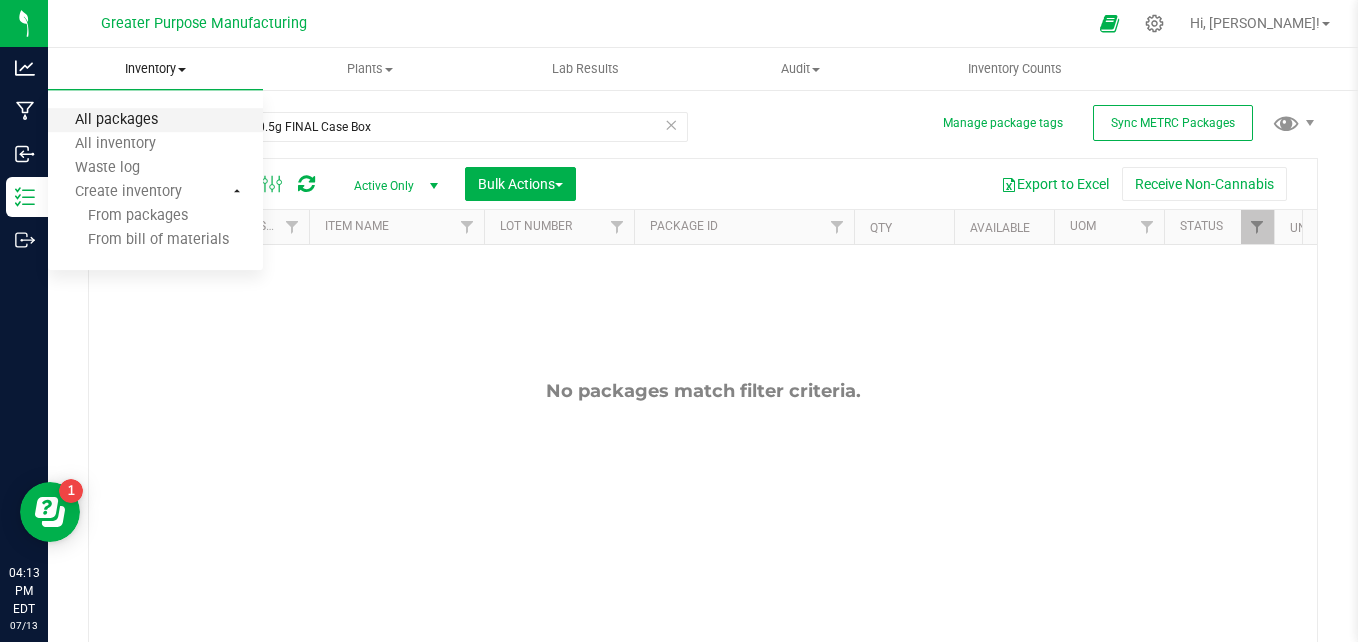 click on "All packages" at bounding box center [116, 120] 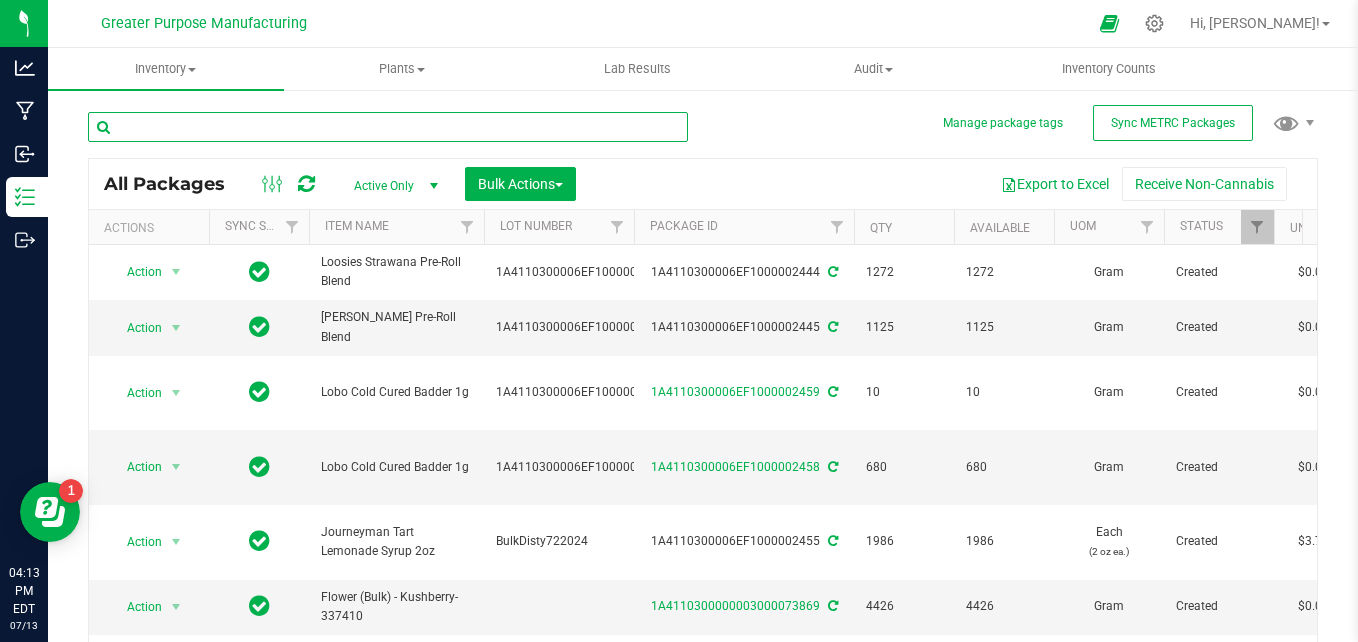 click at bounding box center (388, 127) 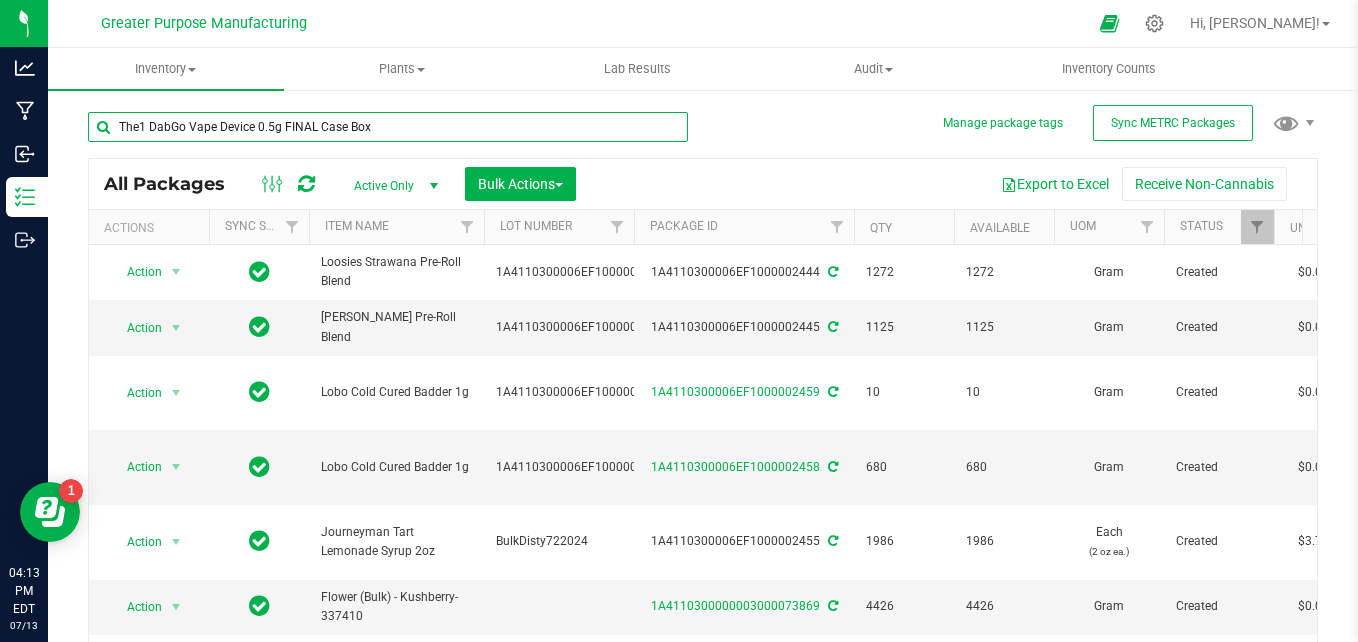 type on "The1 DabGo Vape Device 0.5g FINAL Case Box" 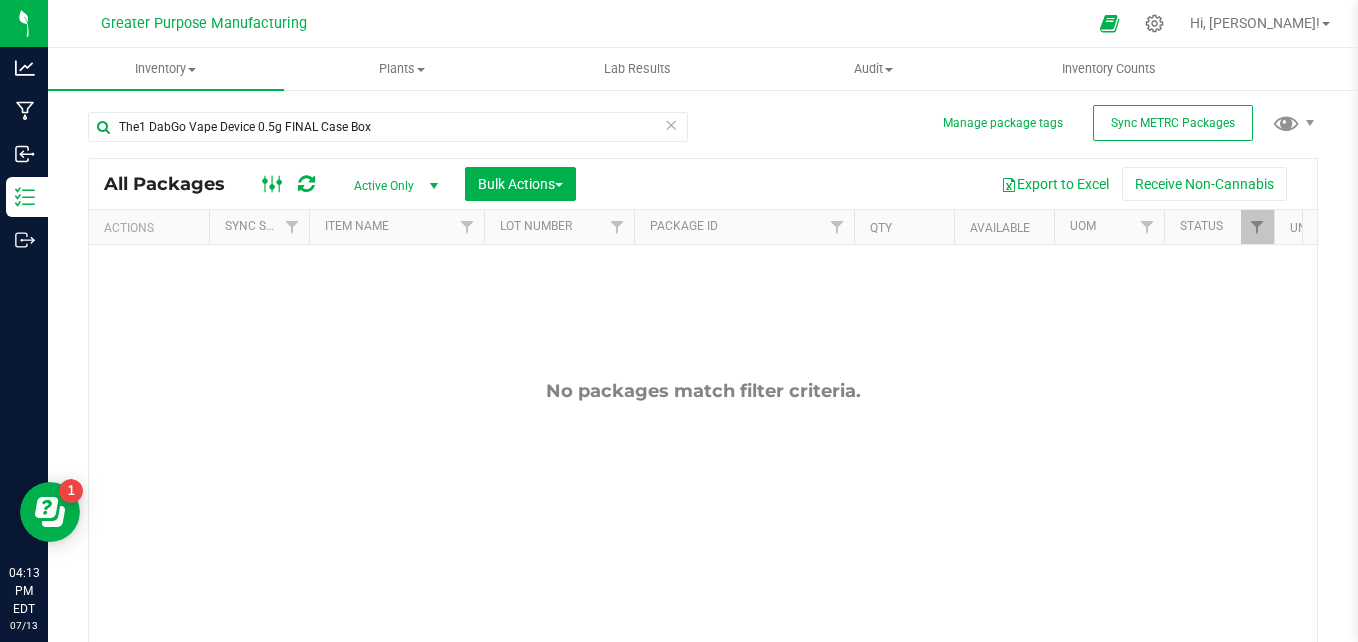 click 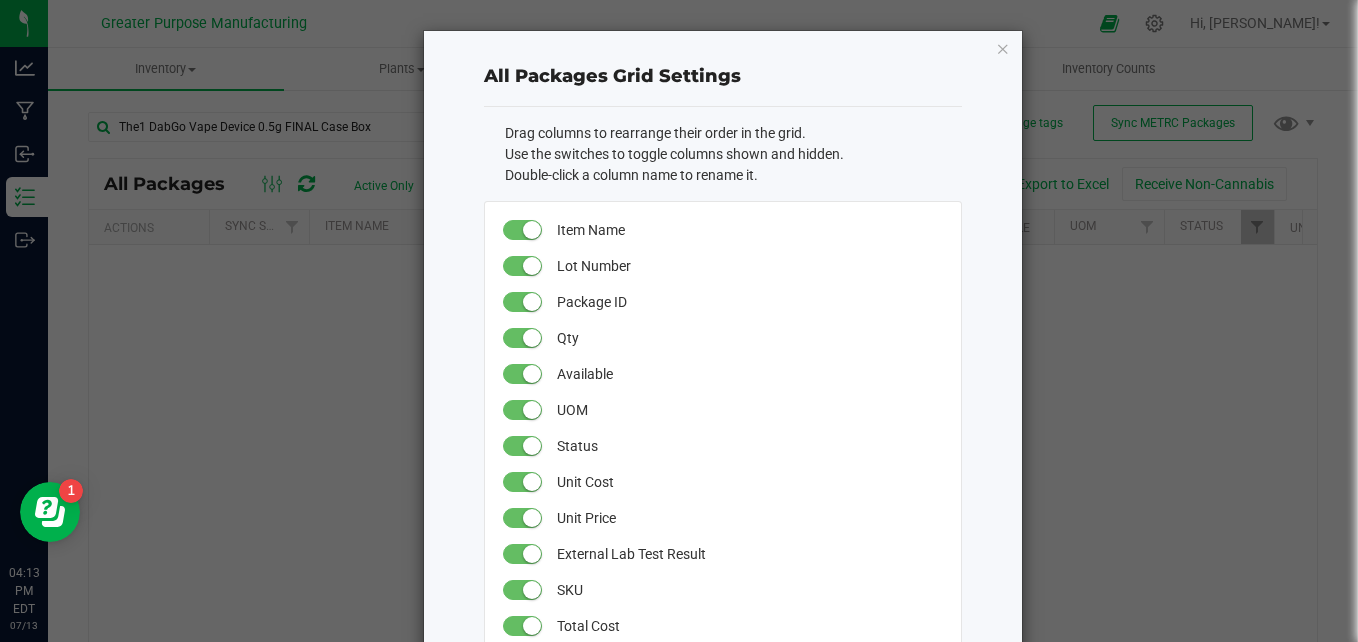click on "All Packages Grid Settings   Drag columns to rearrange their order in the grid.   Use the switches to toggle columns shown and hidden.   Double-click a column name to rename it.   Item Name   Lot Number   Package ID   Qty   Available   UOM   Status   Unit Cost   Unit Price   External Lab Test Result   SKU   Total Cost   Total Price   Production Date   Class   Category   Total THC%   Total CBD%   SKU Retail Display Name   External Item Name   Brand   Created Date   Created By   Modified Date   Modified By   Area   Location   Lock Code   Has COA   Origin Harvests   Order Id   Shipment   Total Available Cost   Total Non-Available Cost   Pkg Timestamp   PO ID   Lab Test Result   External/Internal   Strain   Src Type   SKU Name   Non-Available   Source Packages   Parent Packages   Harvest Dates   Destination   Ref Field 1   Ref Field 2   Ref Field 3   Version   Season   Style   Proc Duration   Temperature   Pressure   Equipment Code   Use By   Part Number   Moisture %   Description   Cancel   Update" 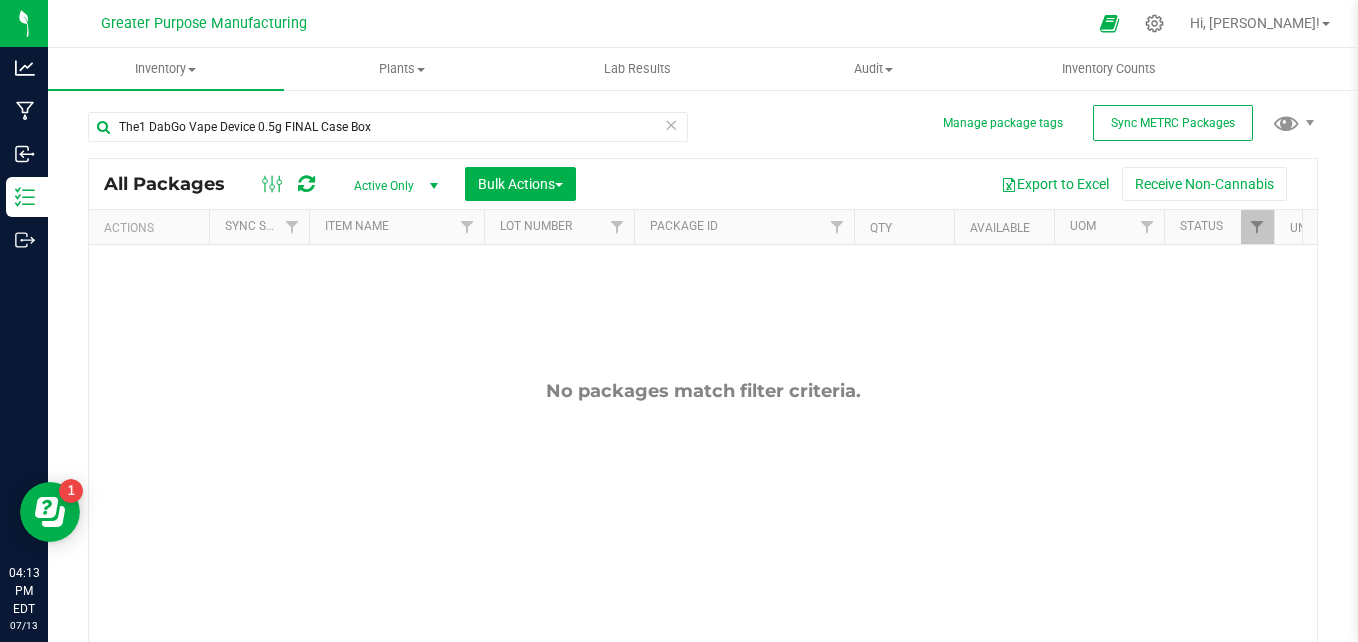 click on "Active Only" at bounding box center (392, 186) 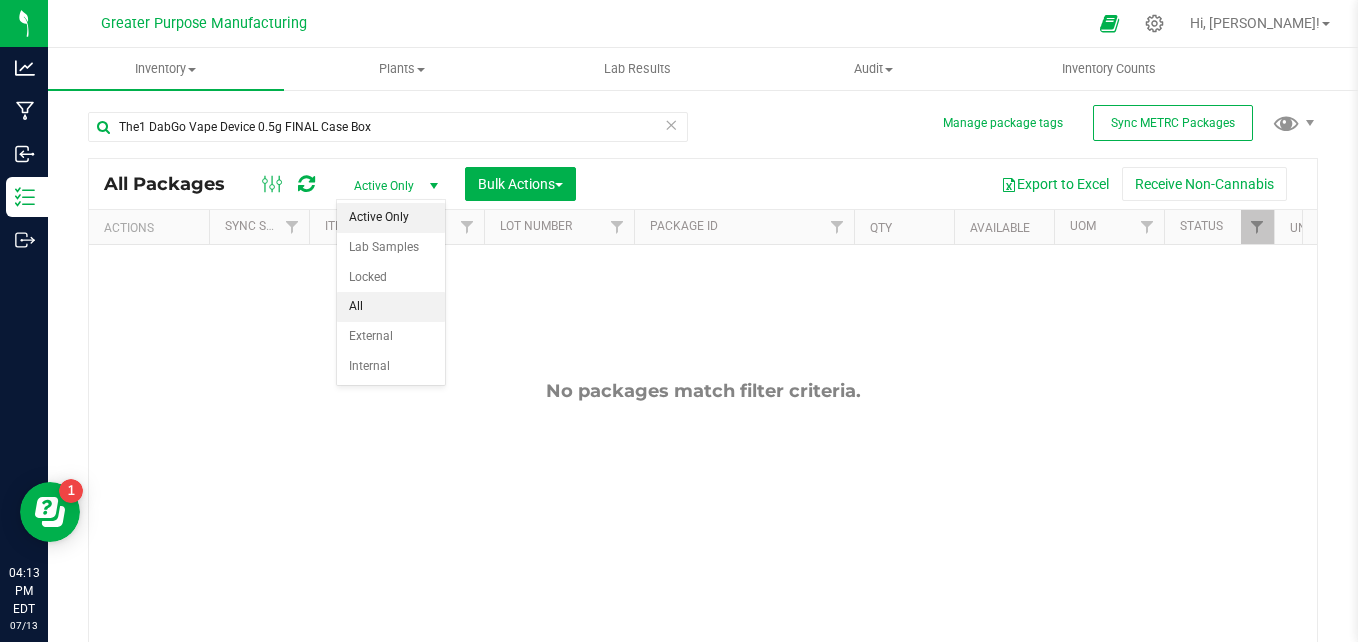 click on "All" at bounding box center [391, 307] 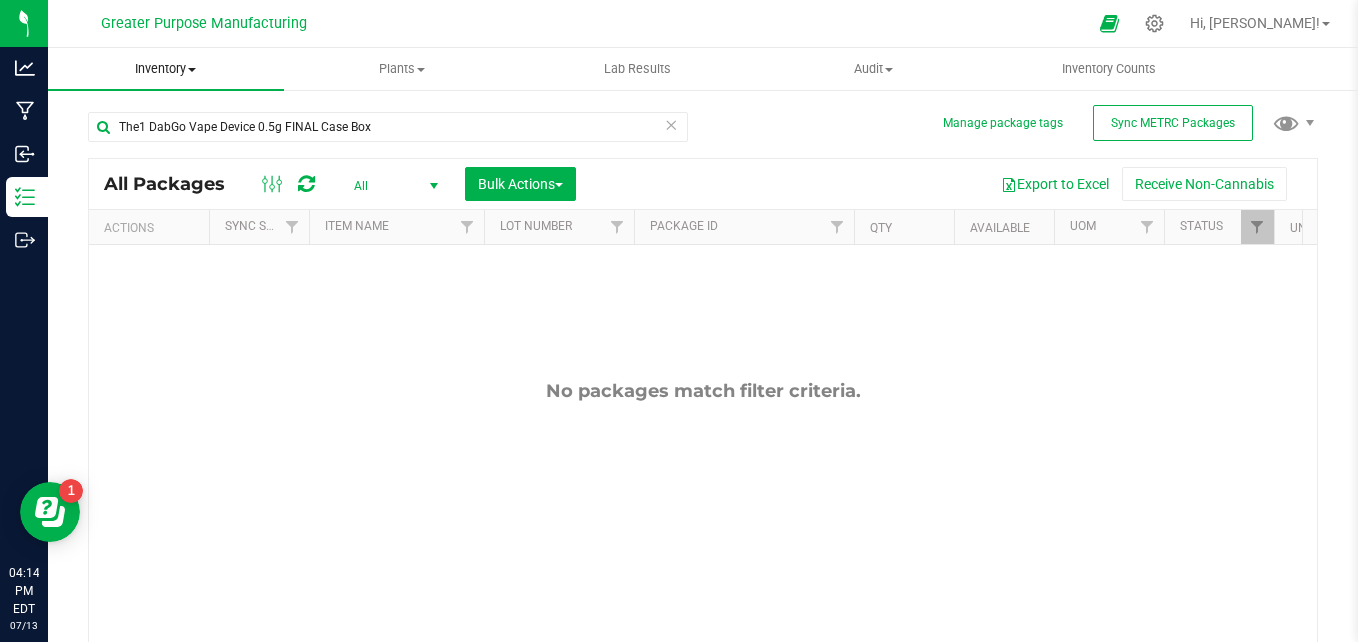 click on "Inventory" at bounding box center (166, 69) 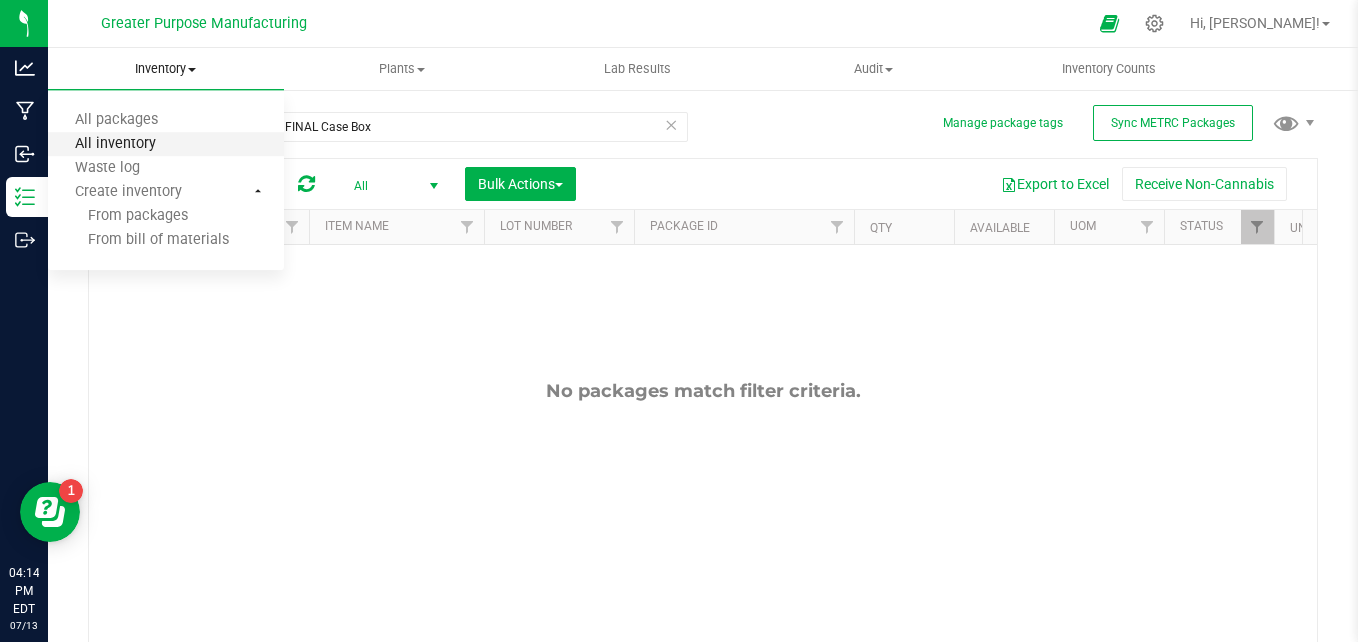 click on "All inventory" at bounding box center [115, 144] 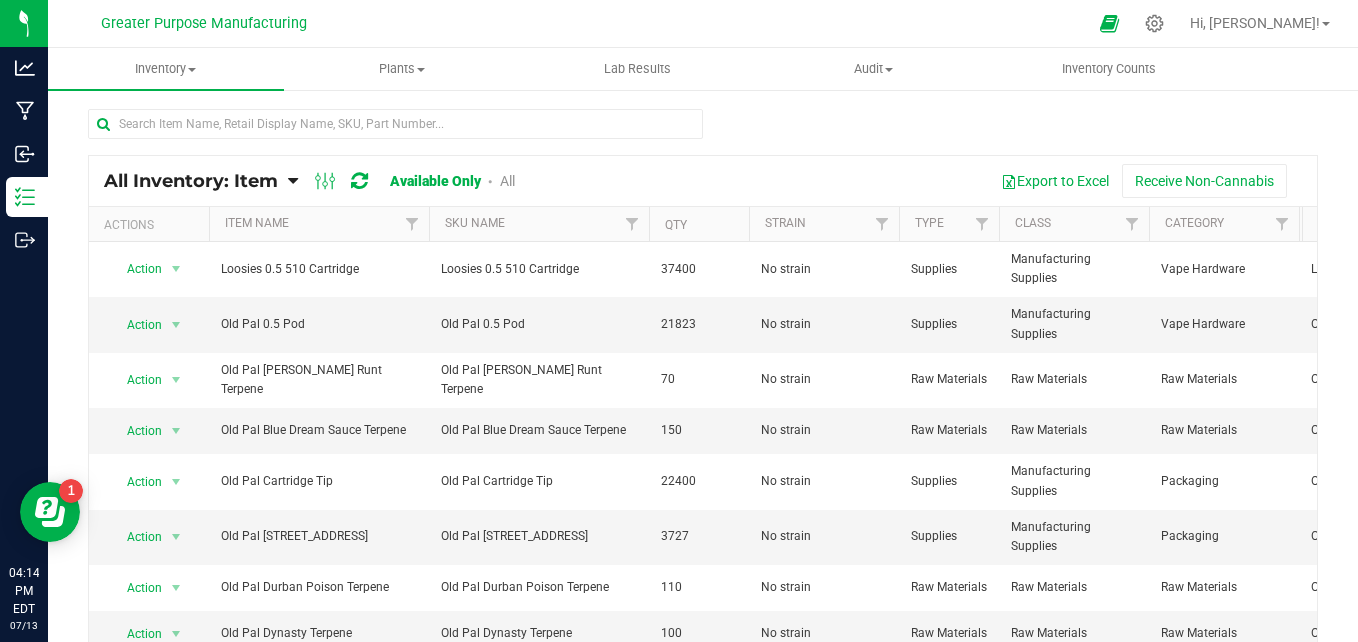 click on "Available Only" at bounding box center [435, 181] 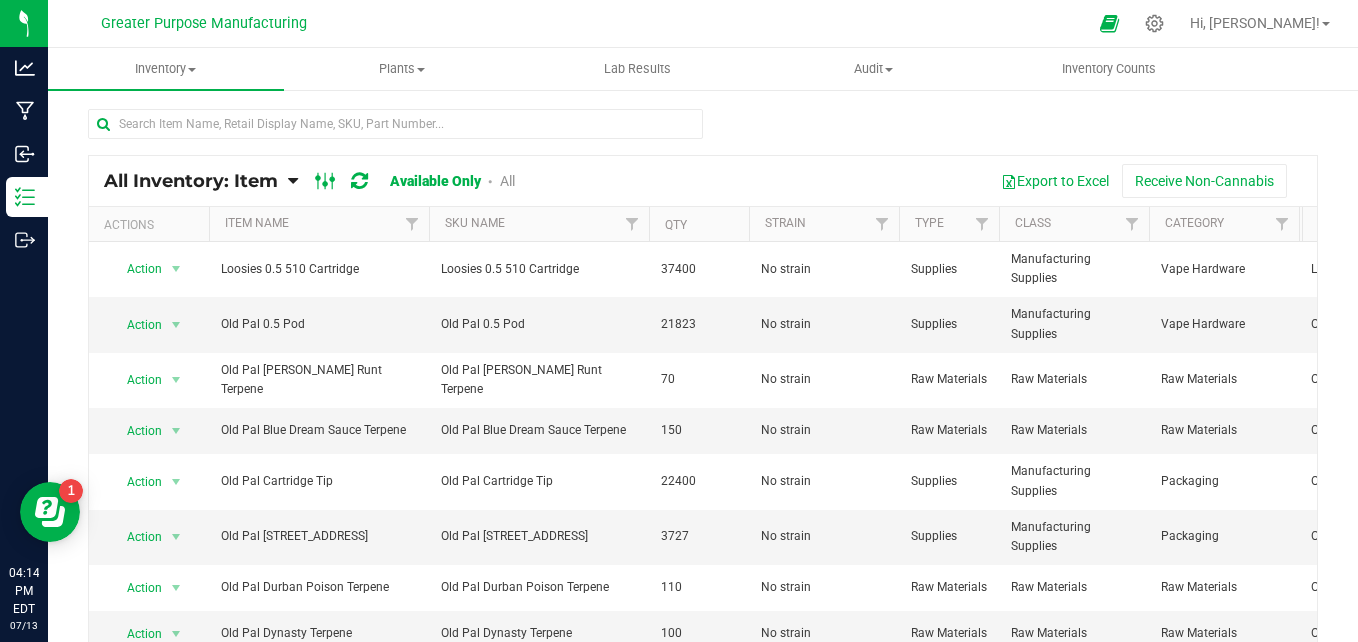 click 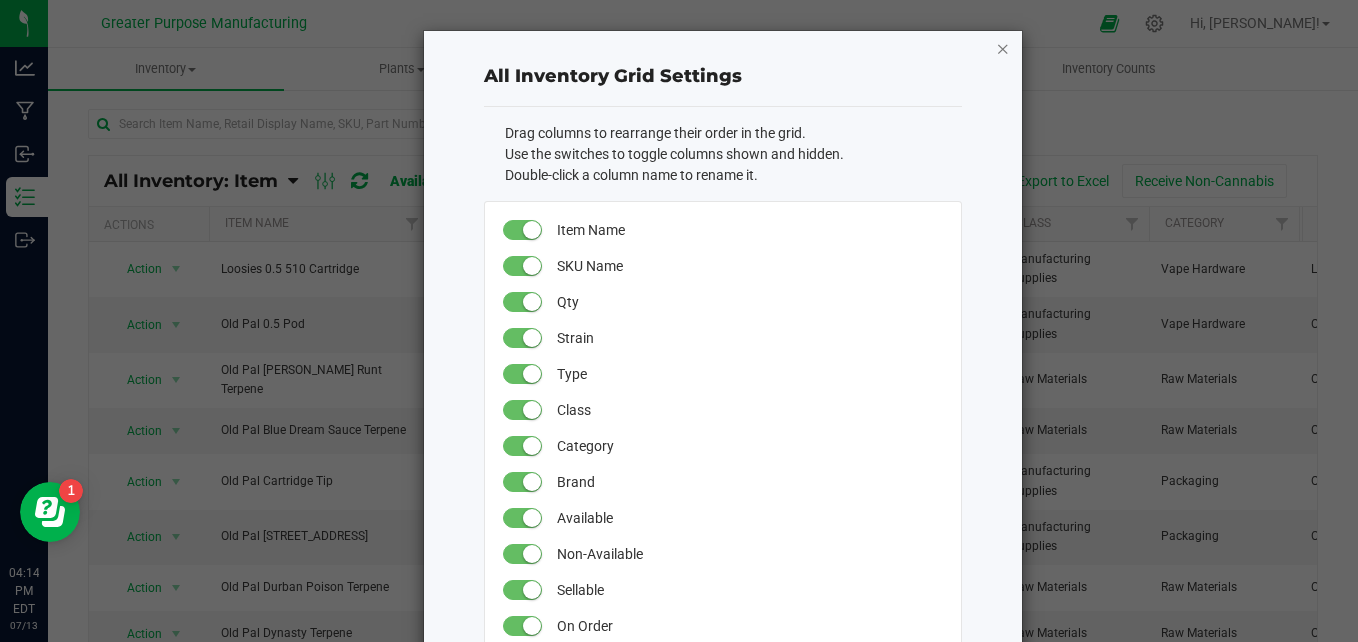click 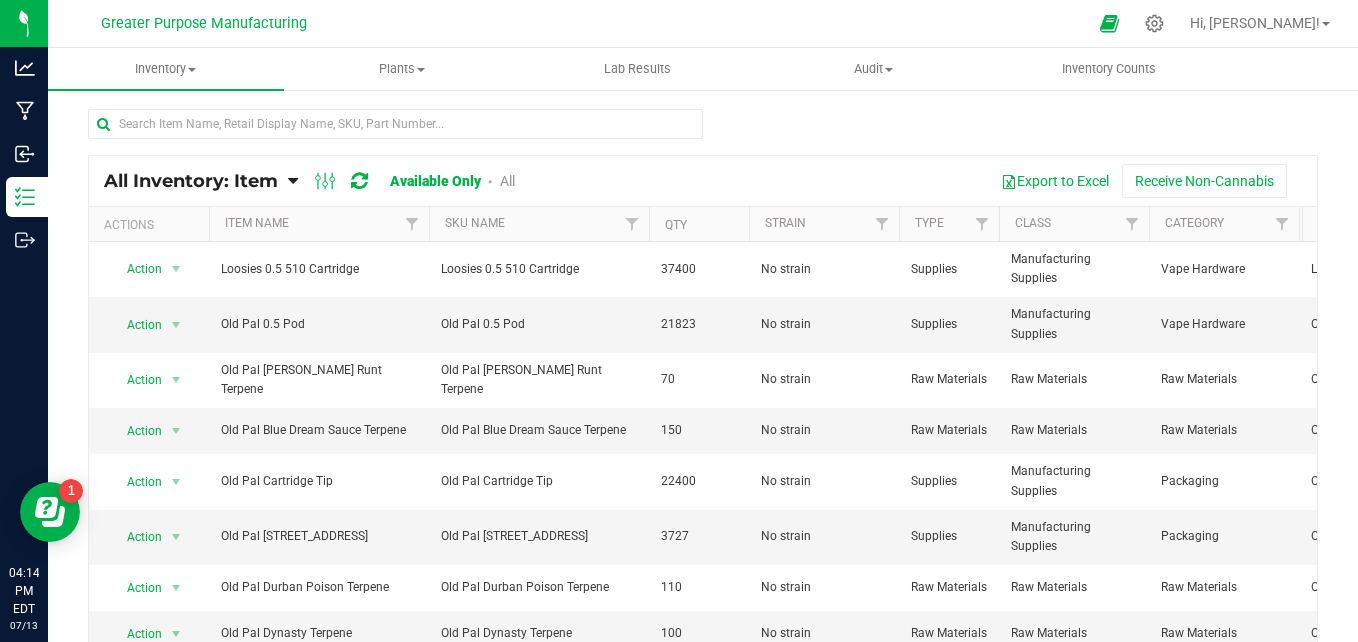 click on "All Inventory: Item
Item Summary
Item (default)
Item by Strain
Item by Location" at bounding box center (703, 400) 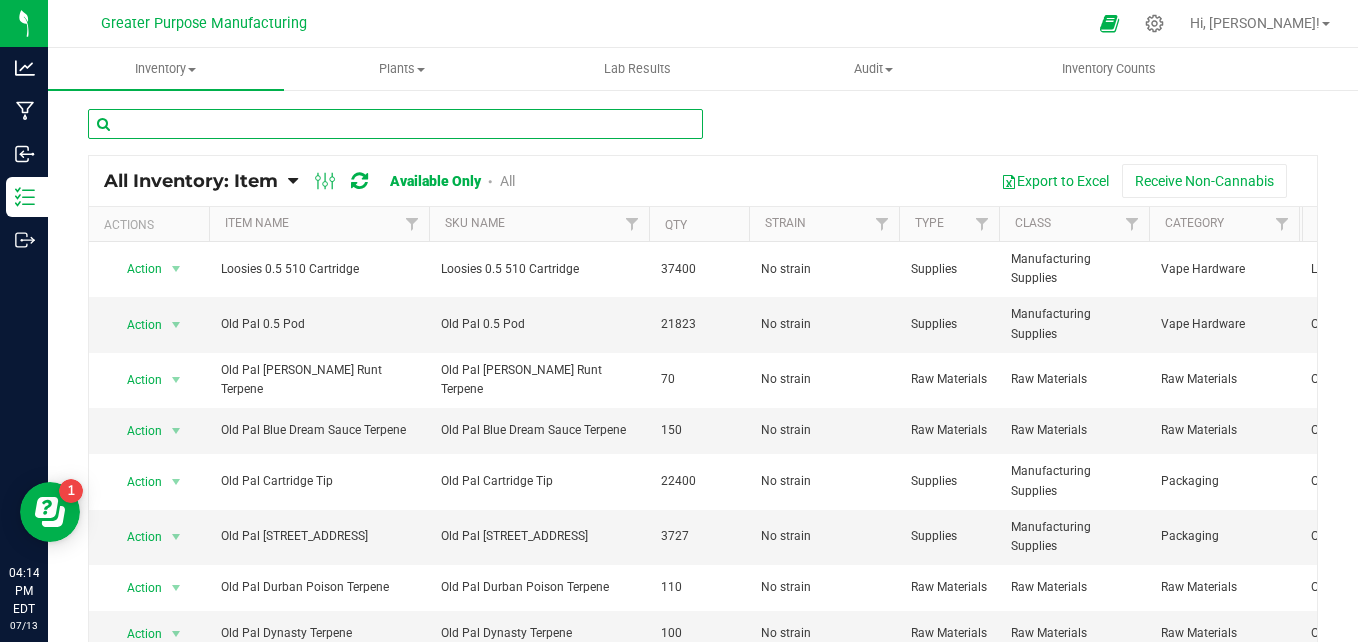 click at bounding box center [395, 124] 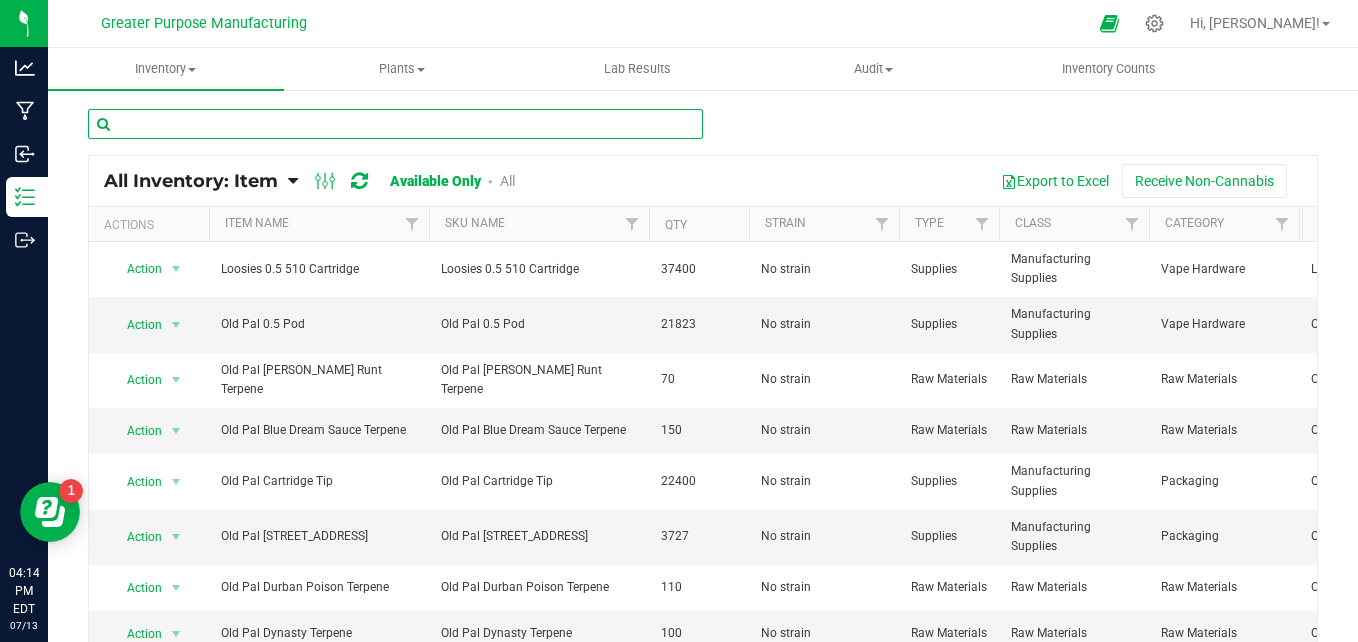 paste on "The1 DabGo Vape Device 0.5g FINAL Case Box" 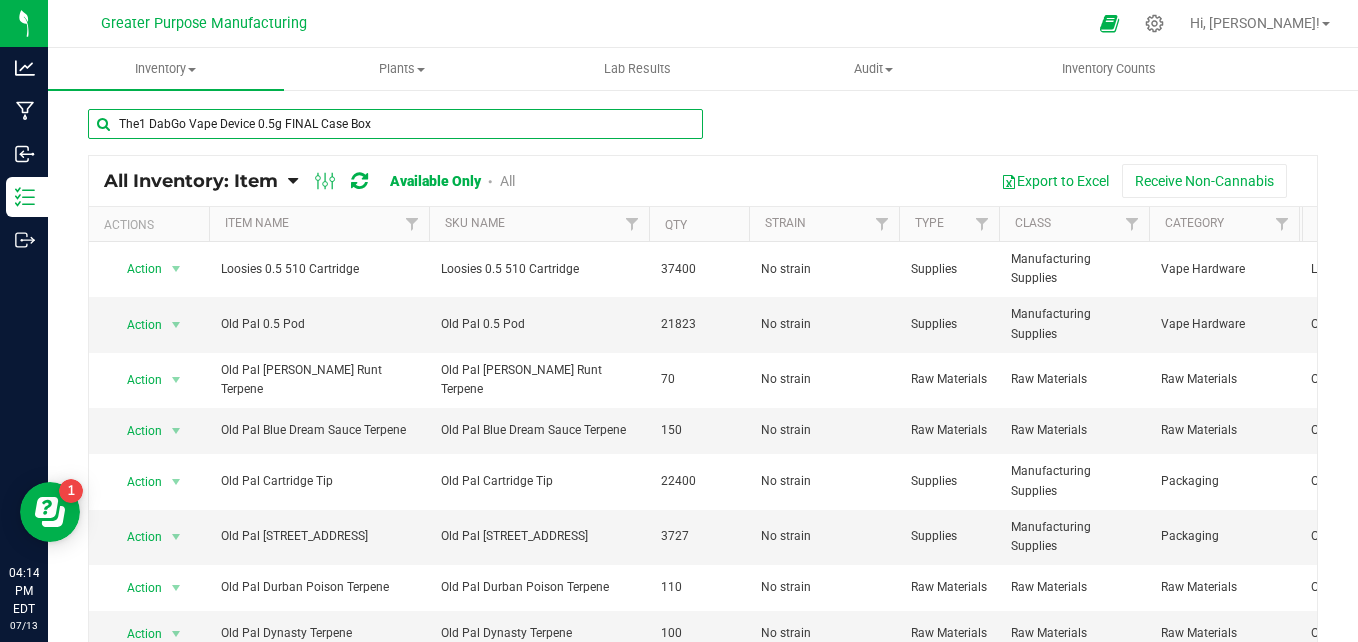 type on "The1 DabGo Vape Device 0.5g FINAL Case Box" 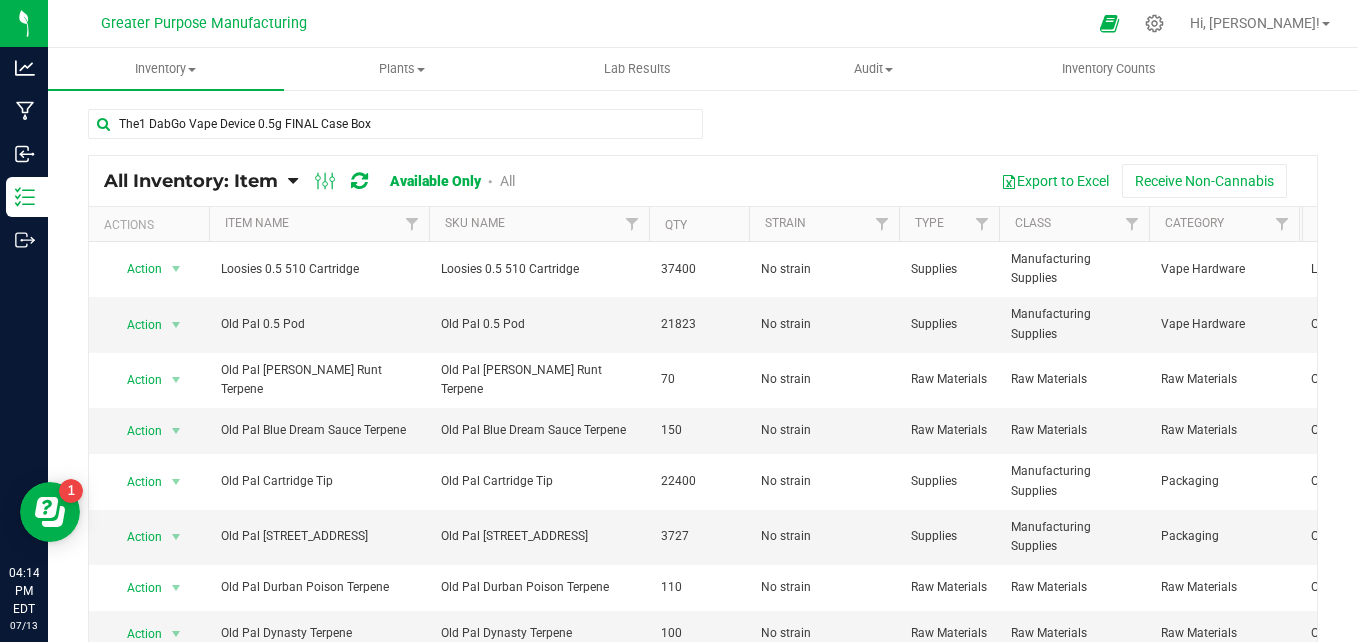 drag, startPoint x: 165, startPoint y: 149, endPoint x: 177, endPoint y: 146, distance: 12.369317 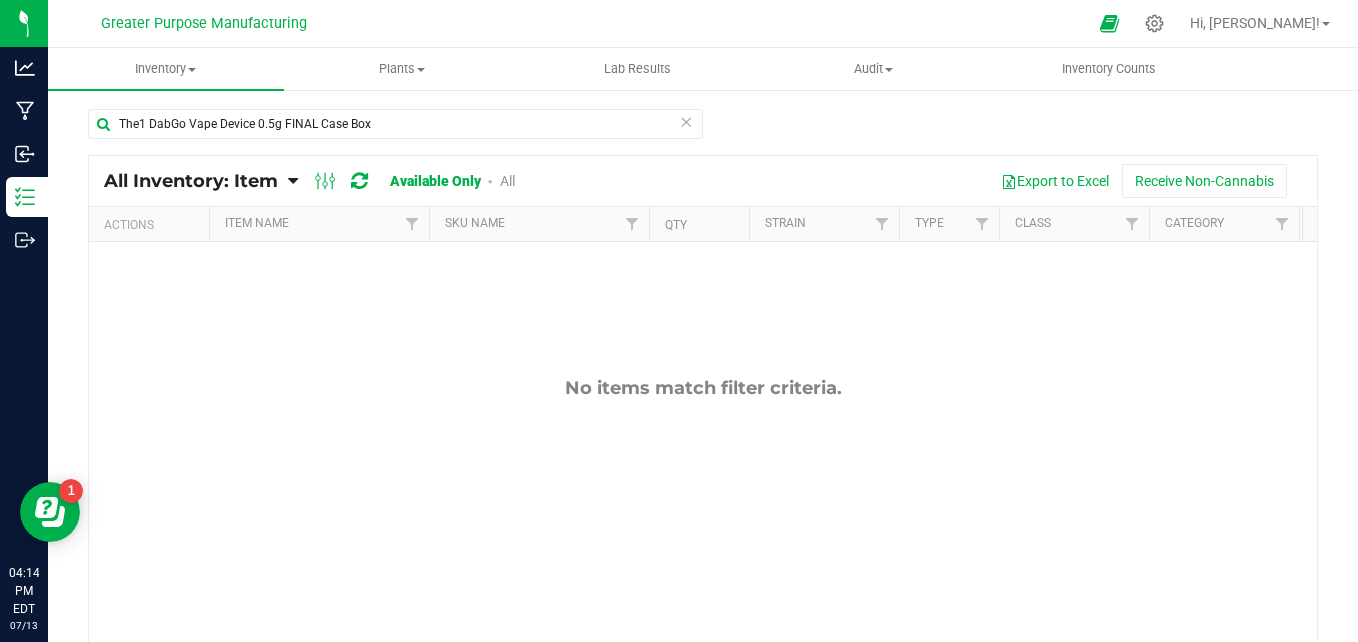 click on "All" at bounding box center [507, 181] 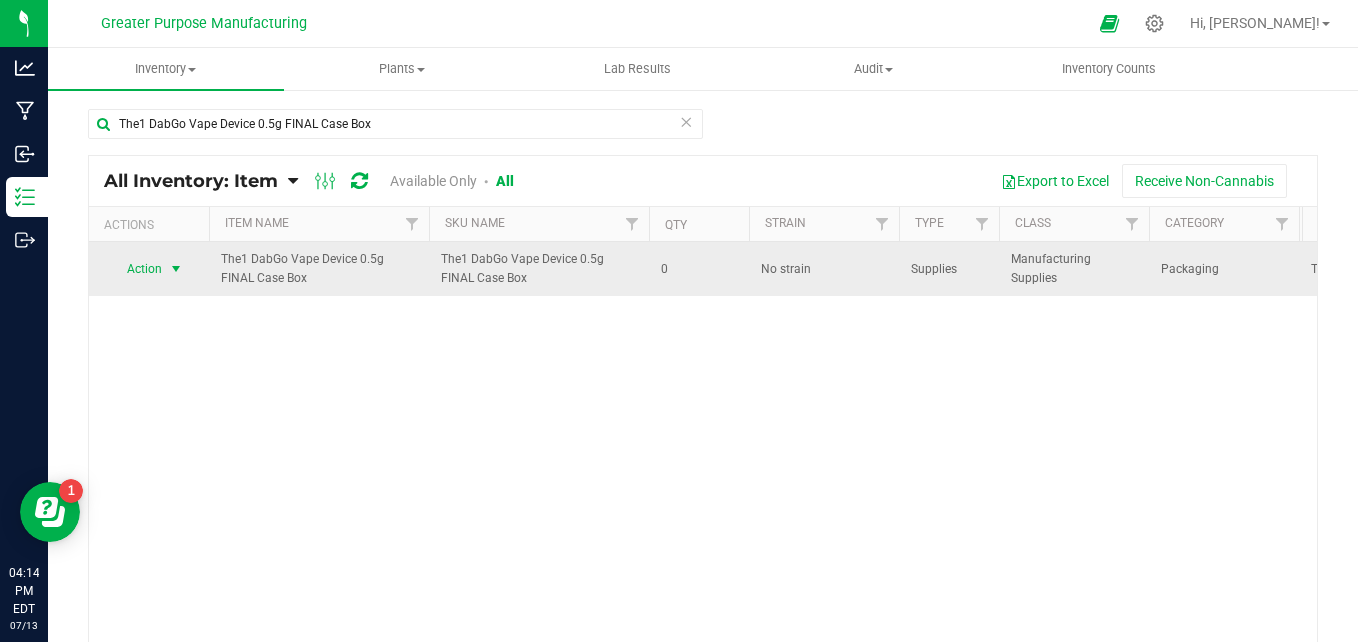 click on "Action" at bounding box center [136, 269] 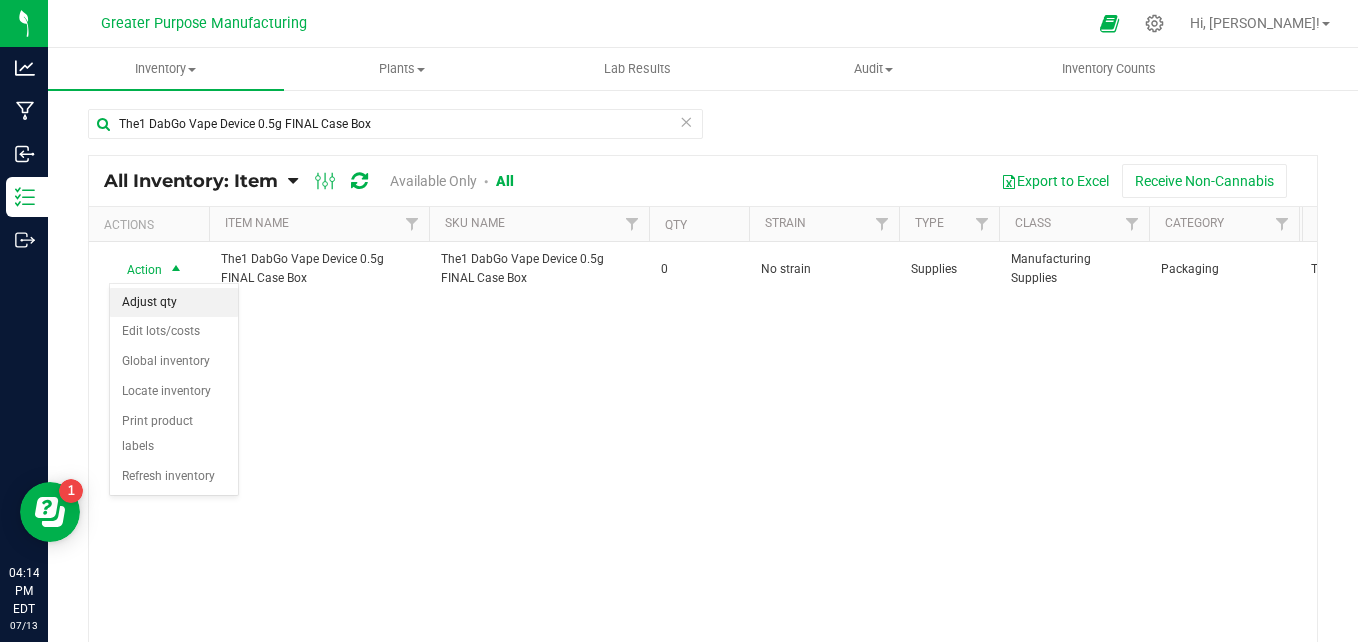 click on "Adjust qty" at bounding box center [174, 303] 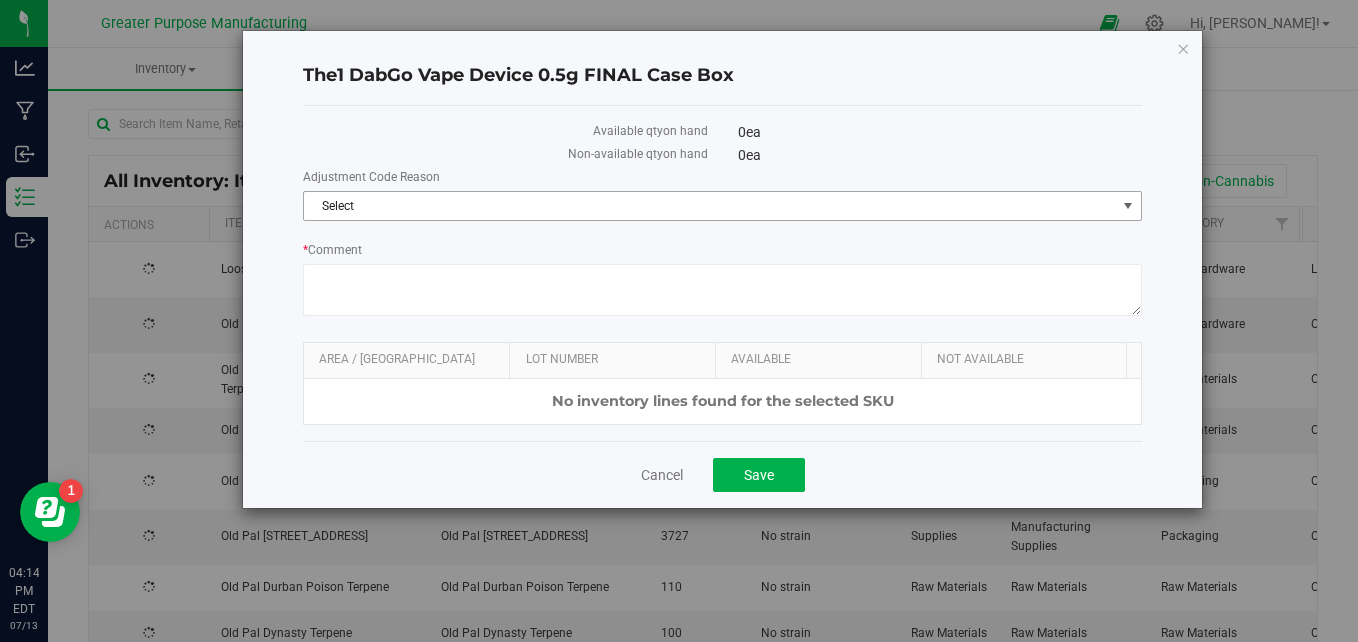 click on "Select" at bounding box center (710, 206) 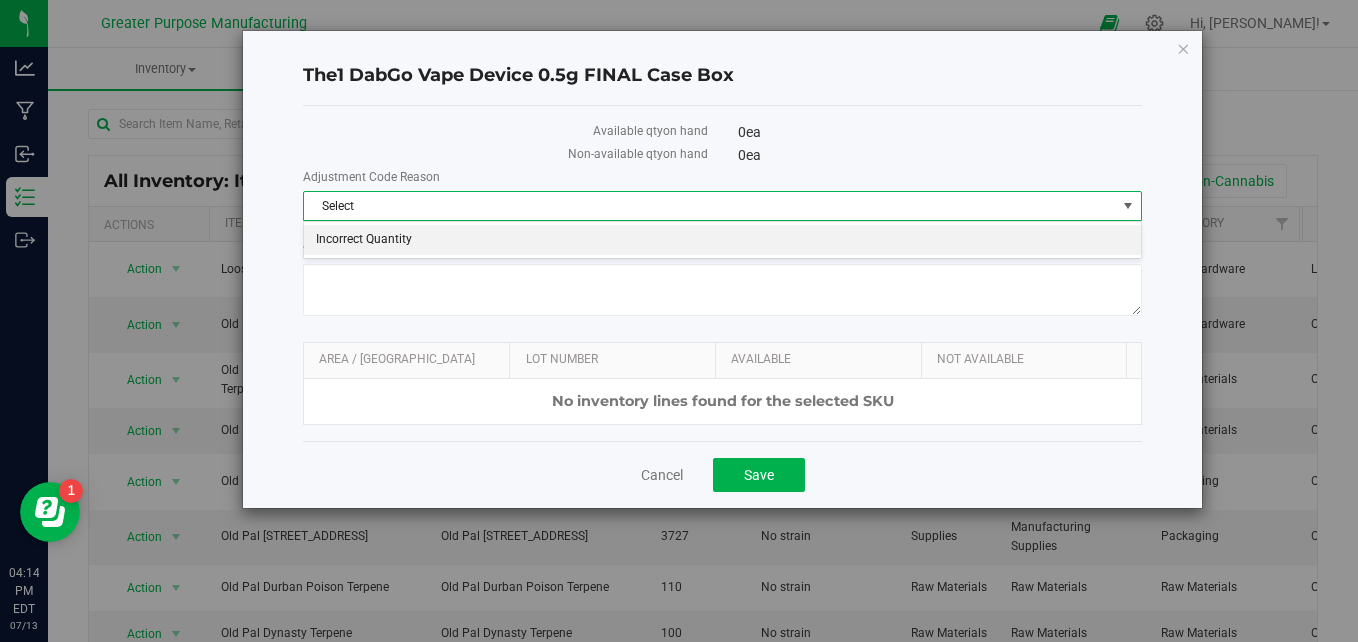 click on "Incorrect Quantity" at bounding box center [722, 240] 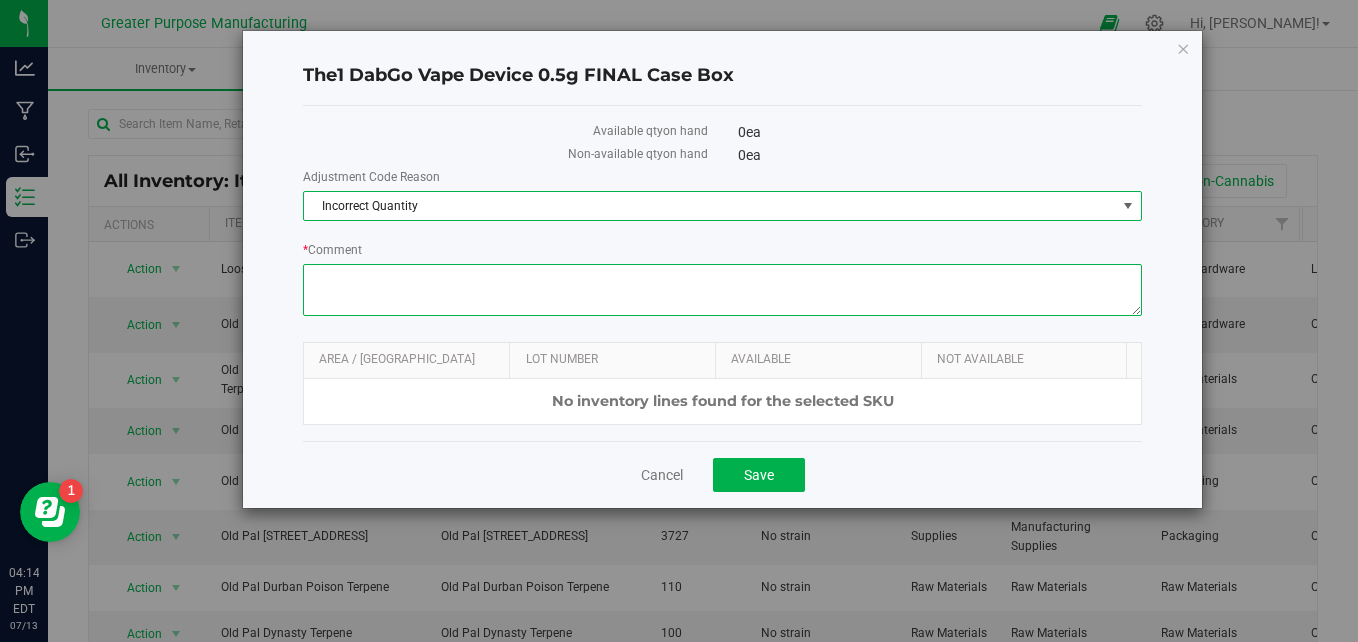 click on "*
Comment" at bounding box center (722, 290) 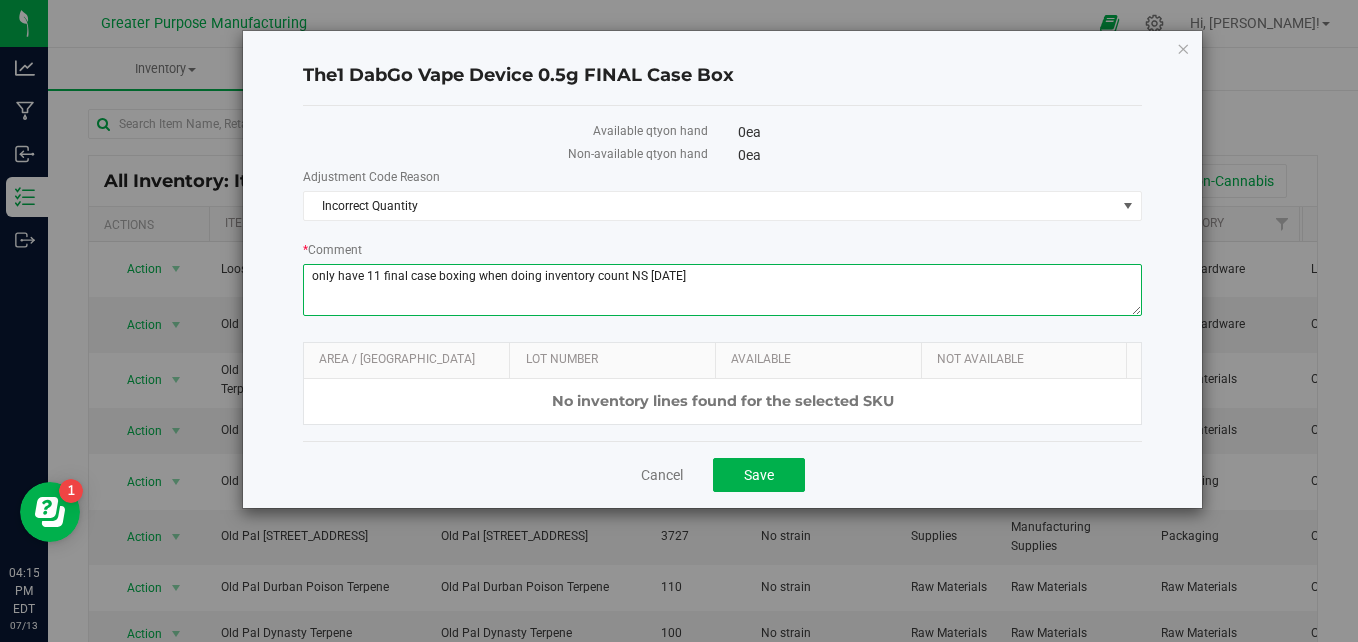 drag, startPoint x: 612, startPoint y: 272, endPoint x: 623, endPoint y: 278, distance: 12.529964 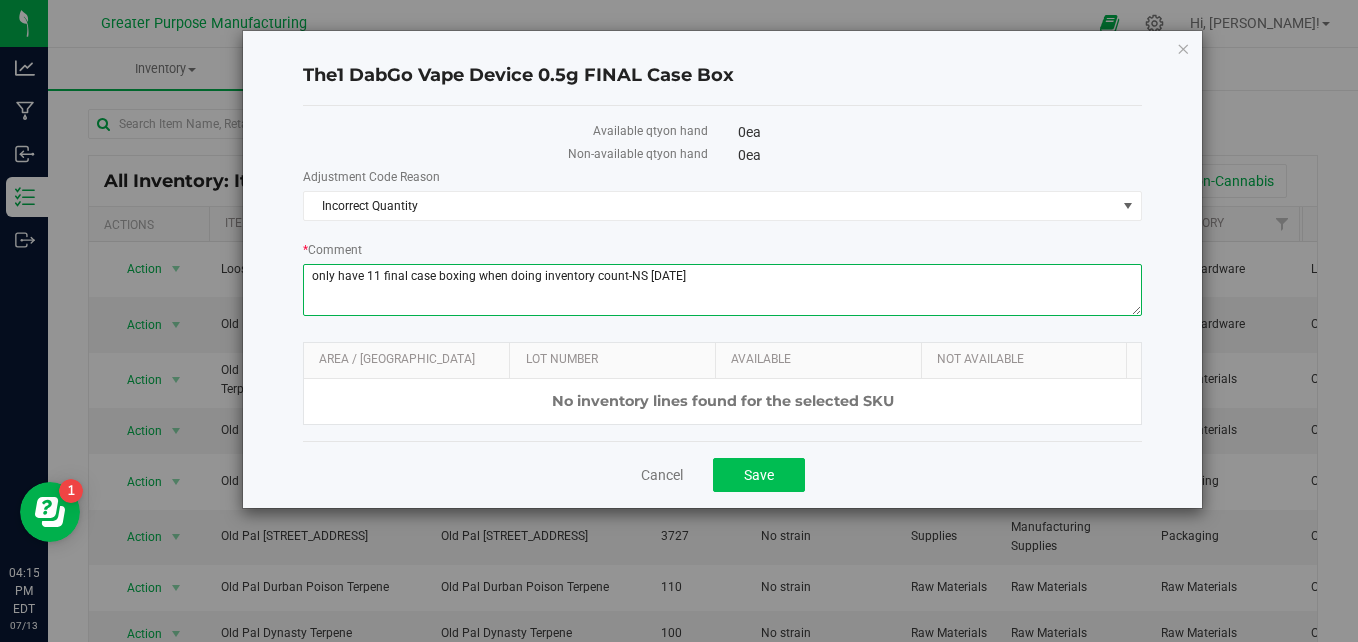 type on "only have 11 final case boxing when doing inventory count-NS [DATE]" 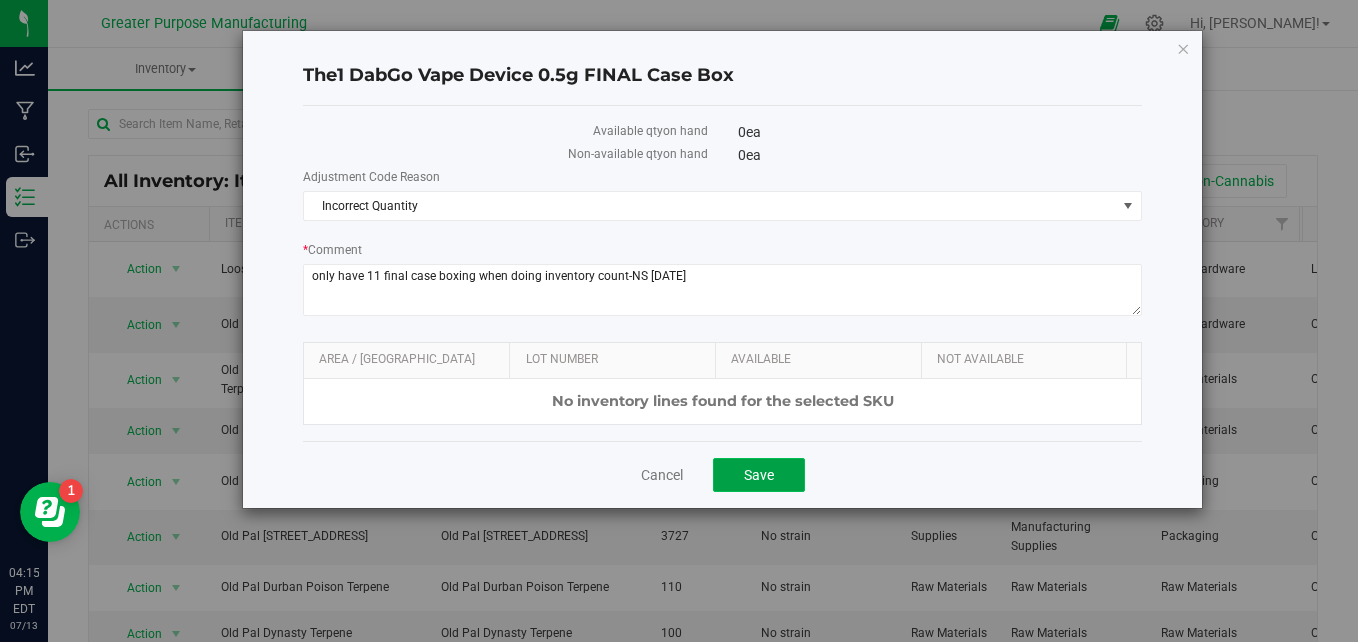 click on "Save" 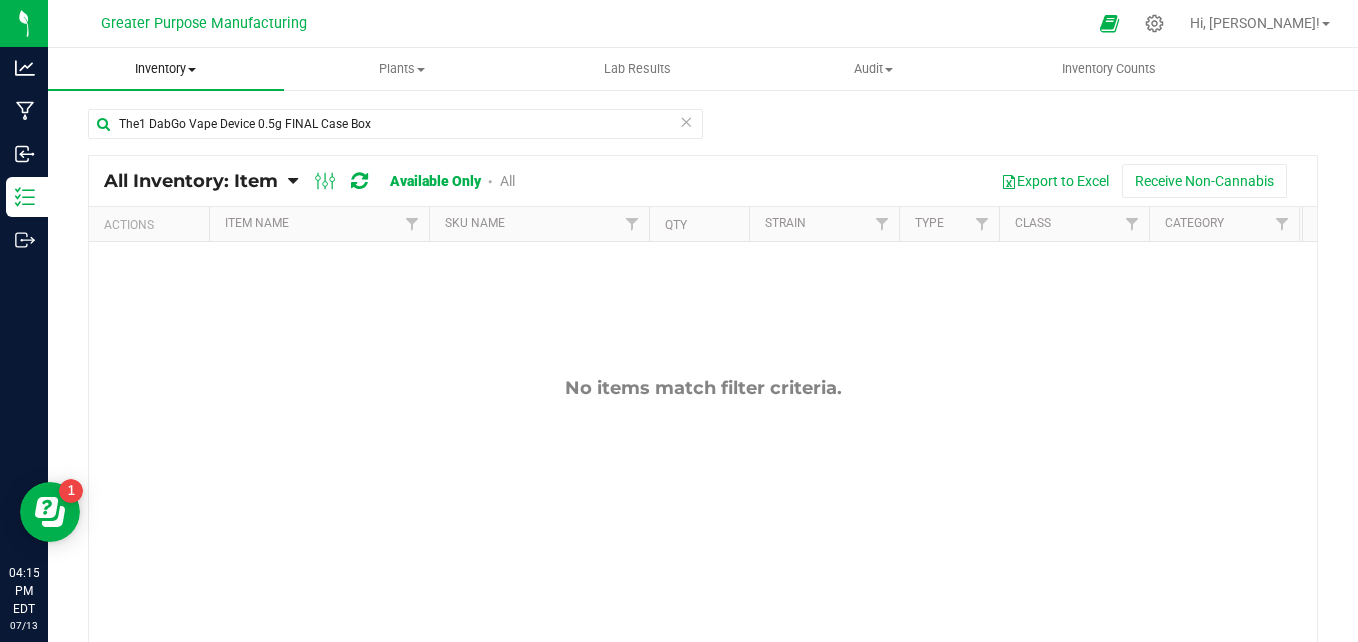 click on "Inventory" at bounding box center [166, 69] 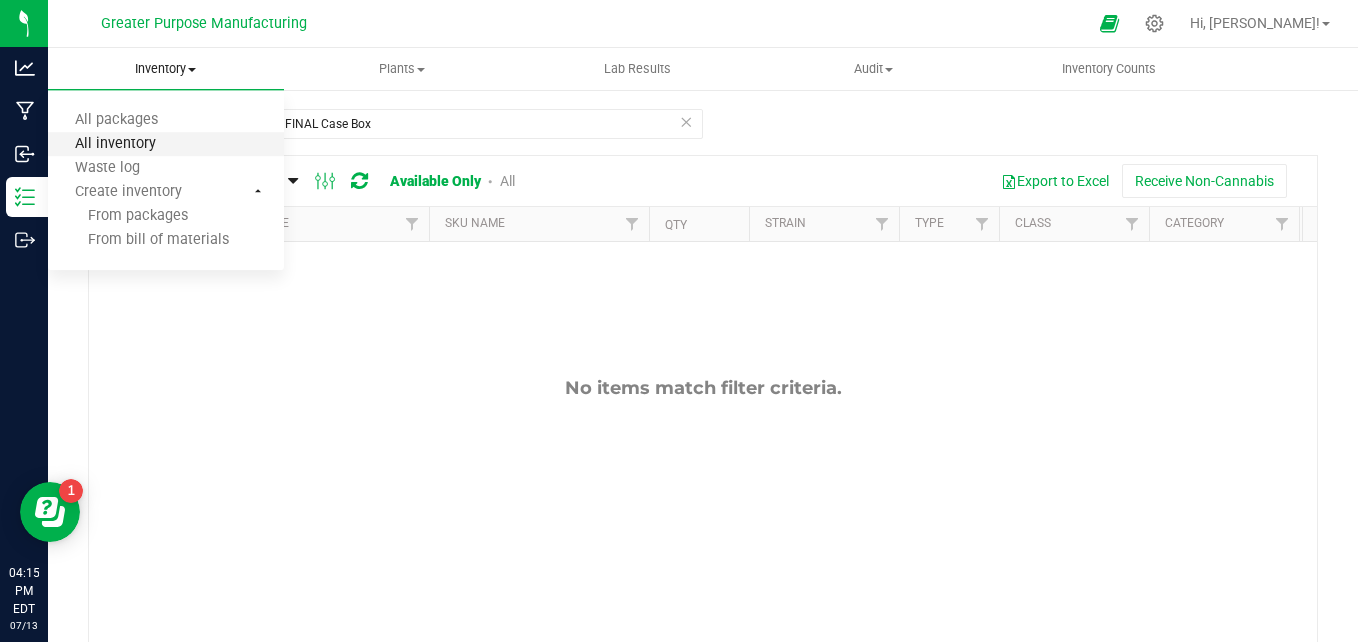 click on "All inventory" at bounding box center (115, 144) 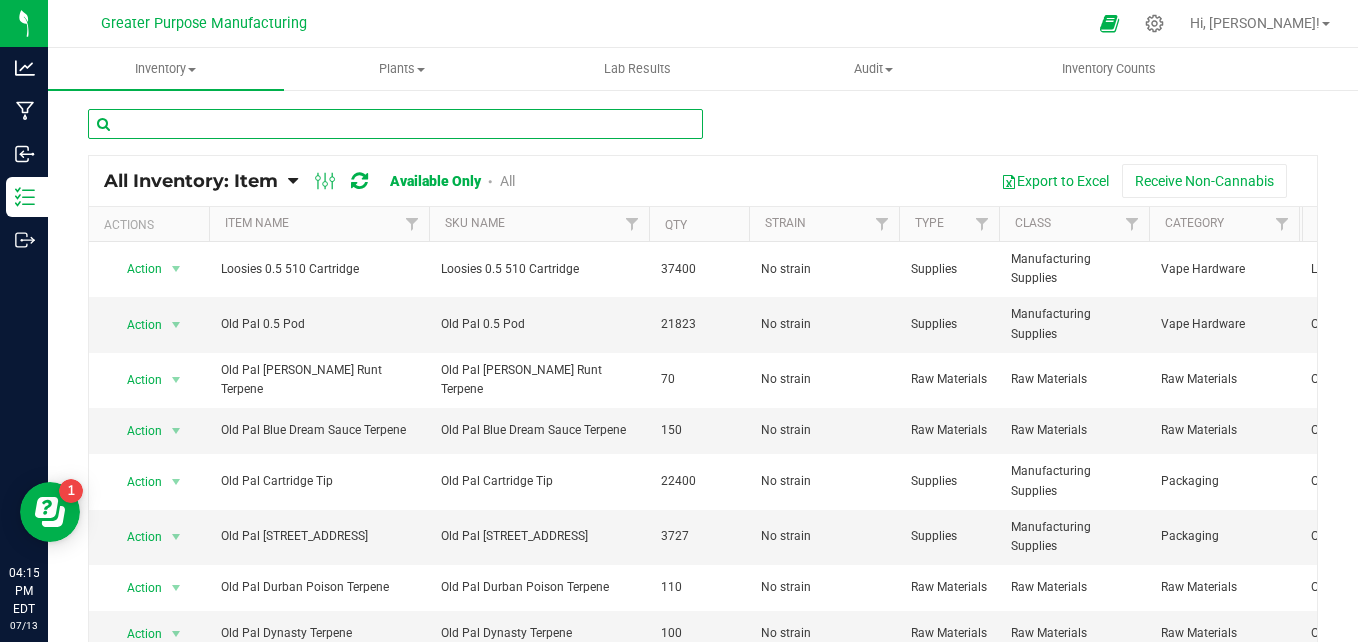 click at bounding box center (395, 124) 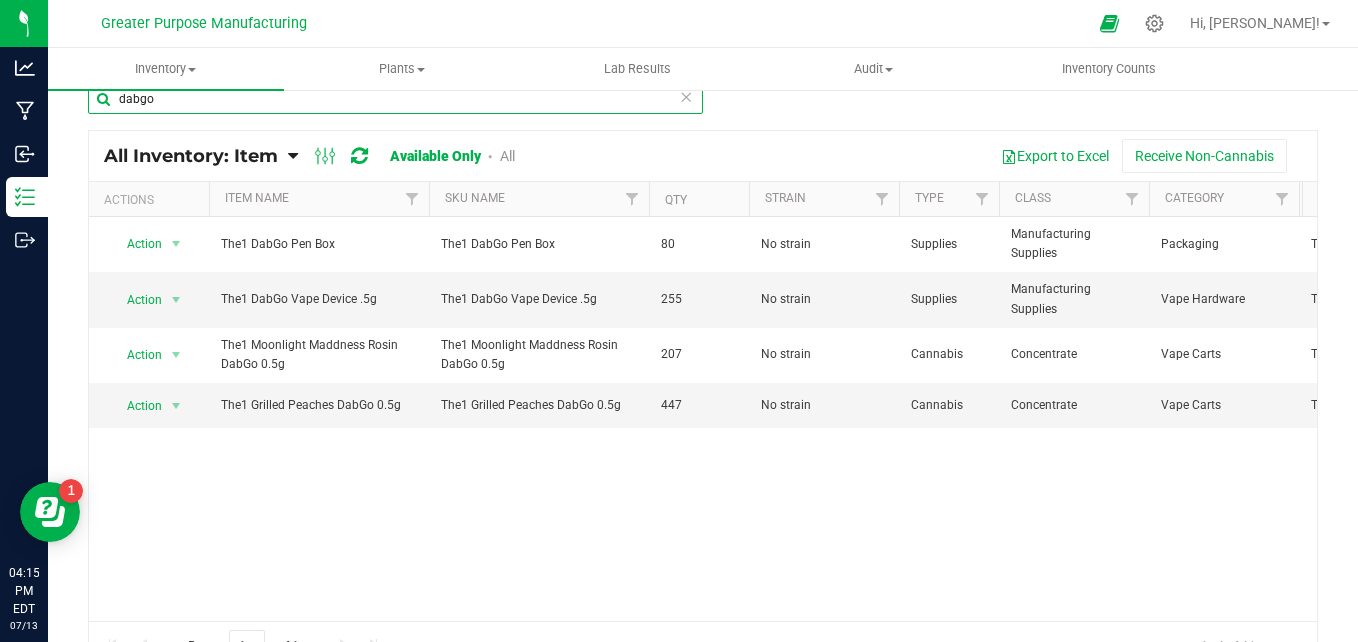 scroll, scrollTop: 0, scrollLeft: 0, axis: both 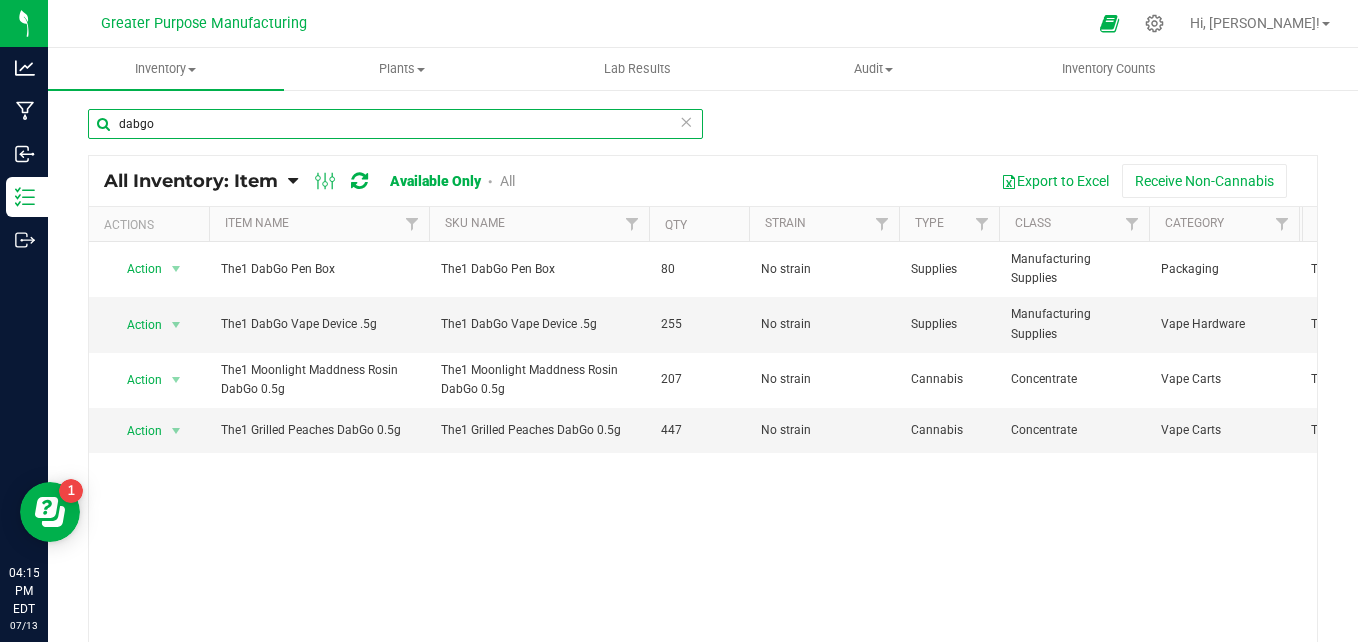 type on "dabgo" 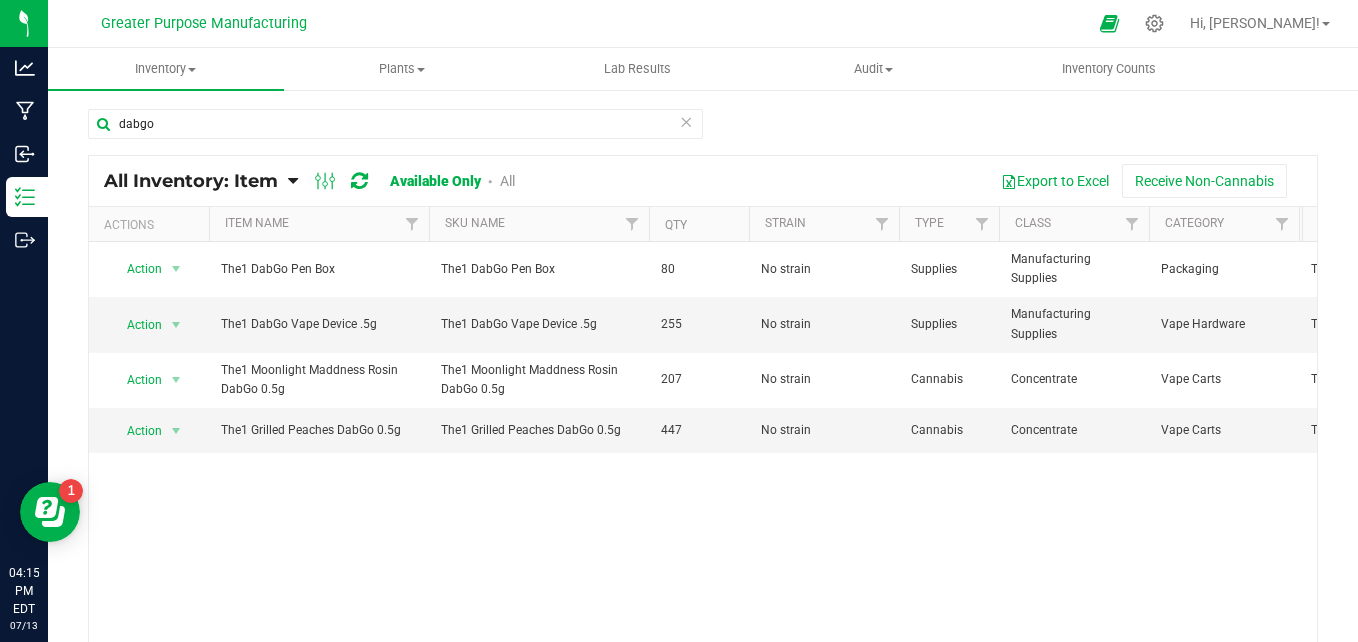 click on "Available Only" at bounding box center (435, 181) 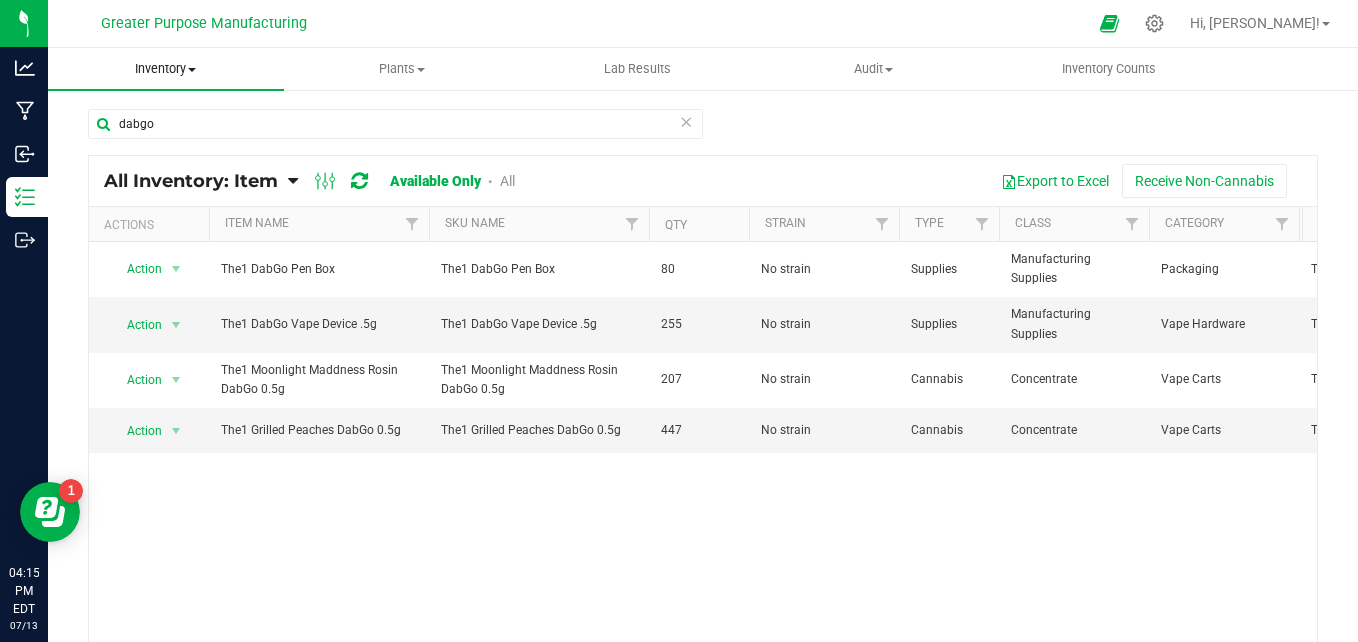 click on "Inventory
All packages
All inventory
Waste log
Create inventory" at bounding box center (166, 69) 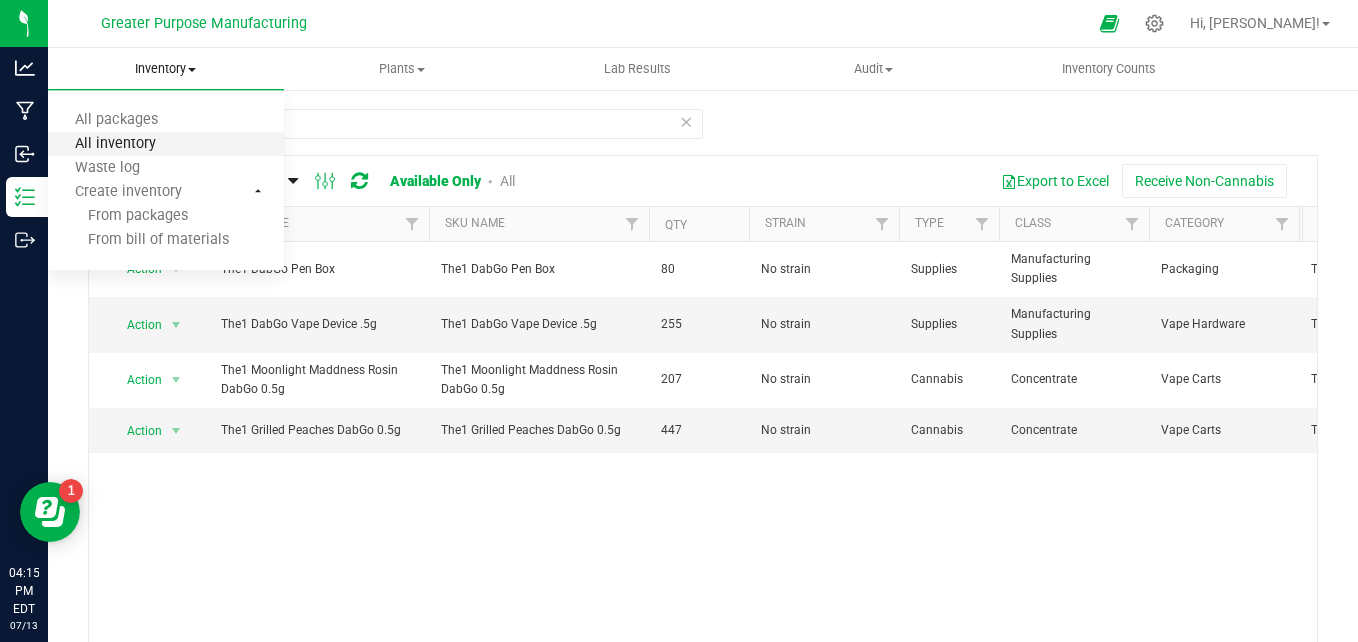 click on "All inventory" at bounding box center [115, 144] 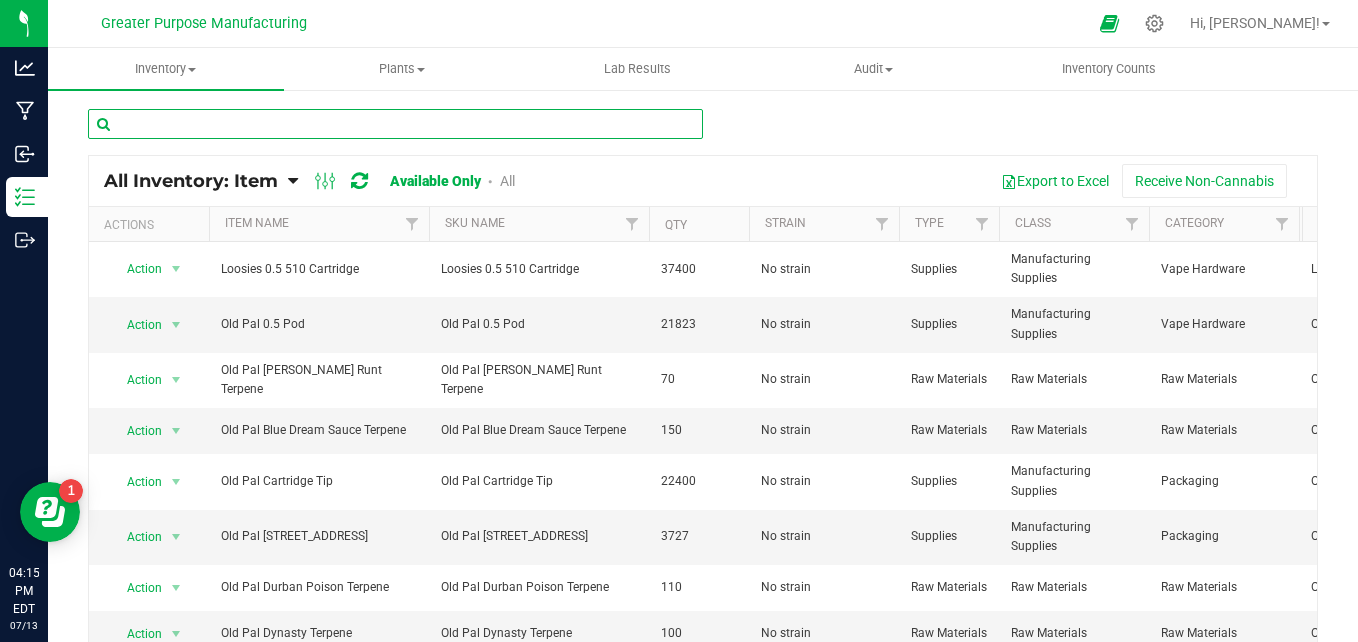 click at bounding box center [395, 124] 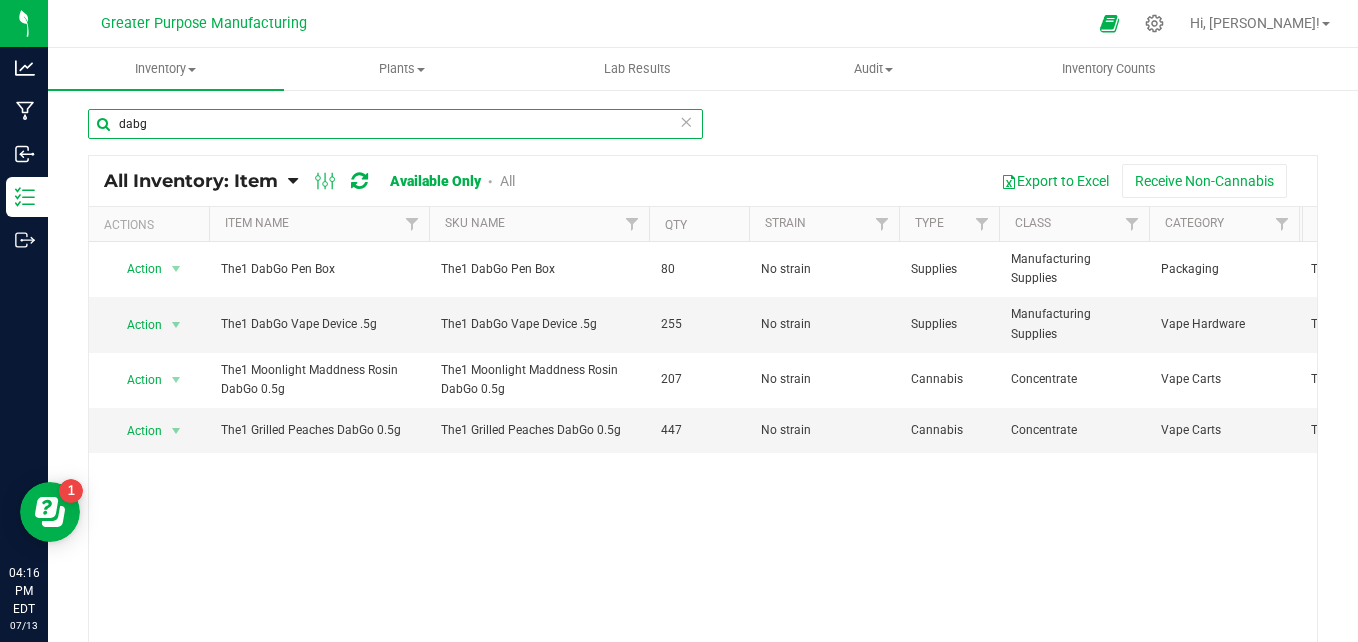 type on "dabg" 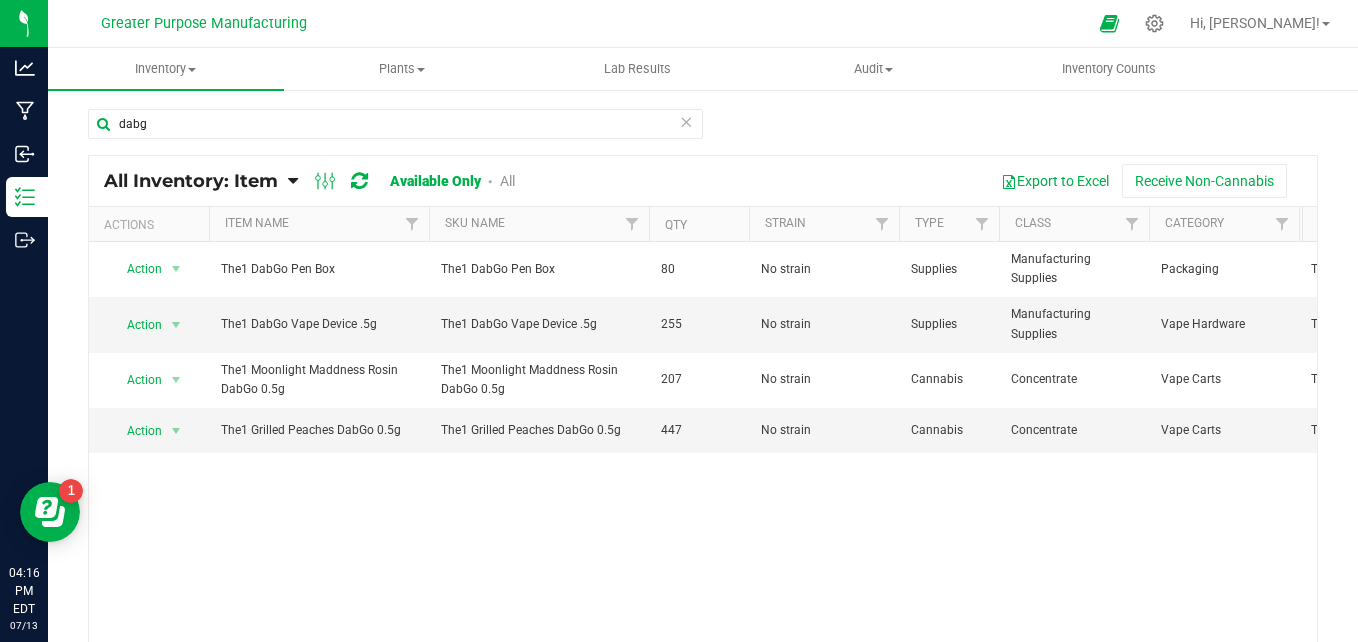 click on "Available Only" at bounding box center [435, 181] 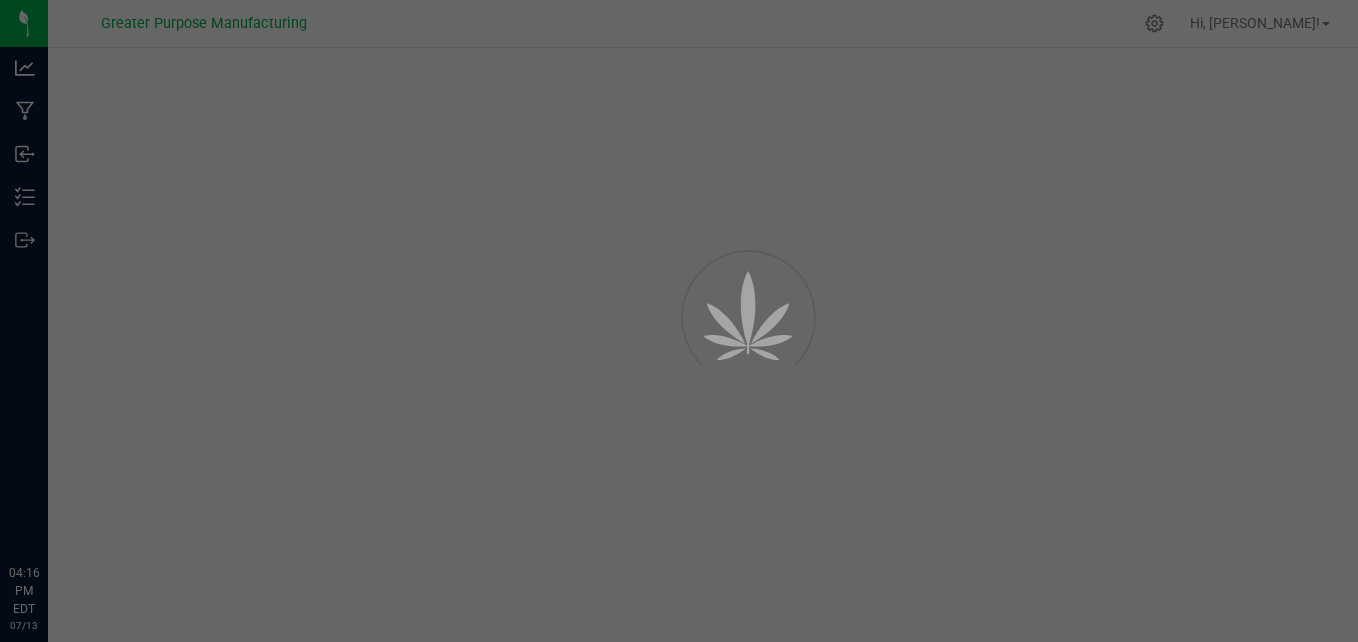 scroll, scrollTop: 0, scrollLeft: 0, axis: both 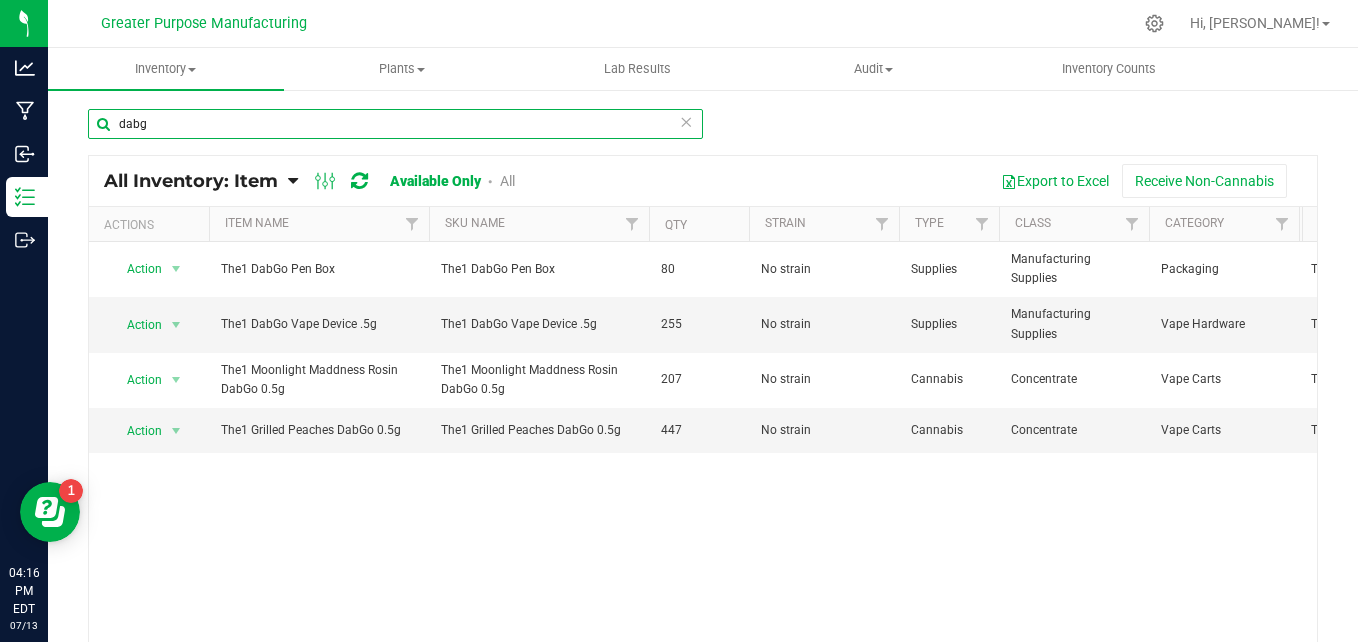 click on "dabg" at bounding box center (395, 124) 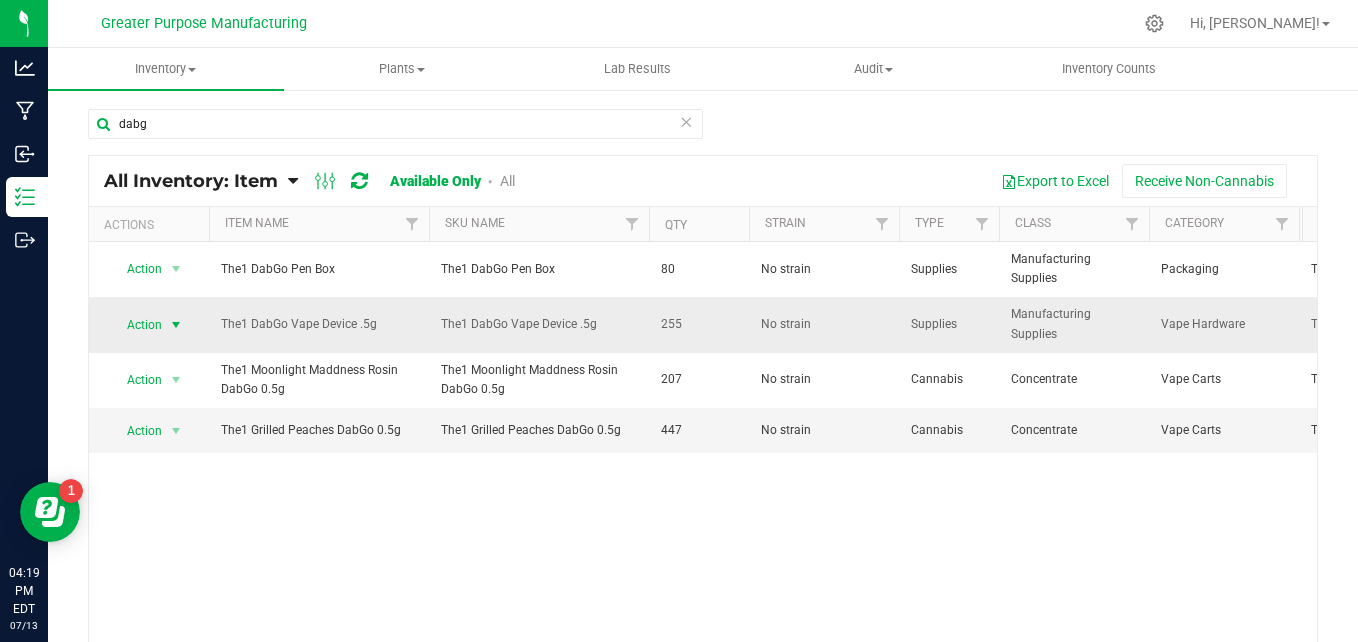 drag, startPoint x: 121, startPoint y: 311, endPoint x: 143, endPoint y: 317, distance: 22.803509 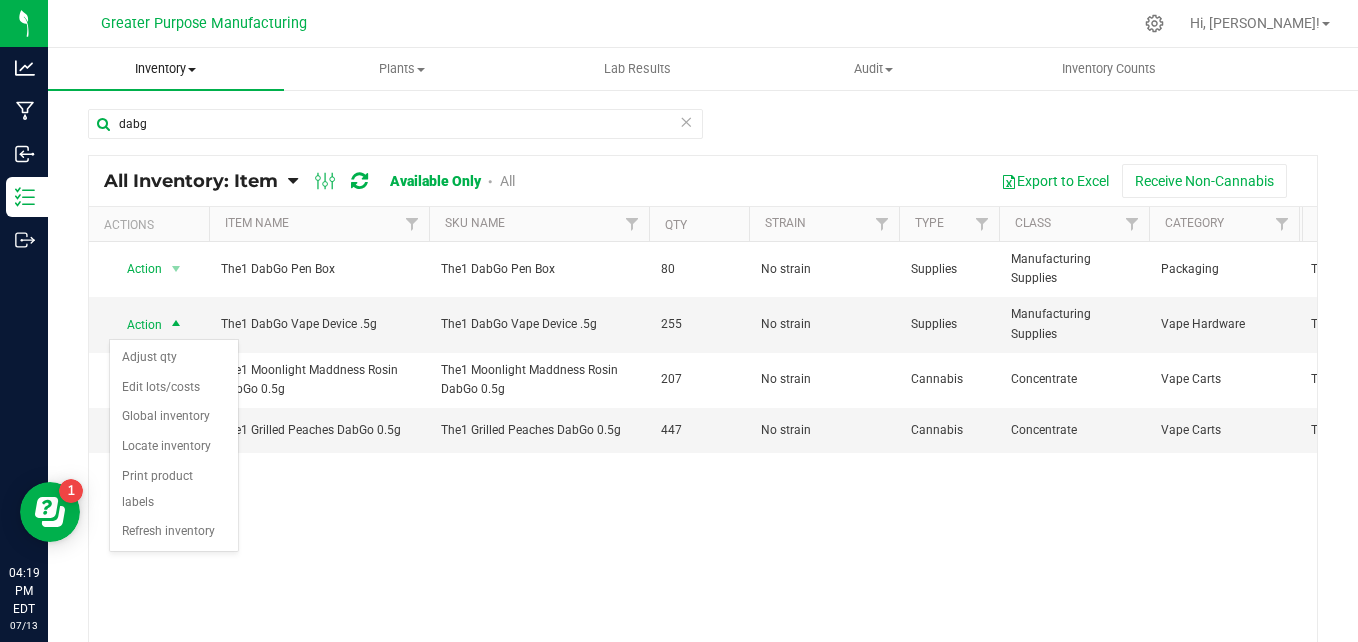 click at bounding box center (192, 70) 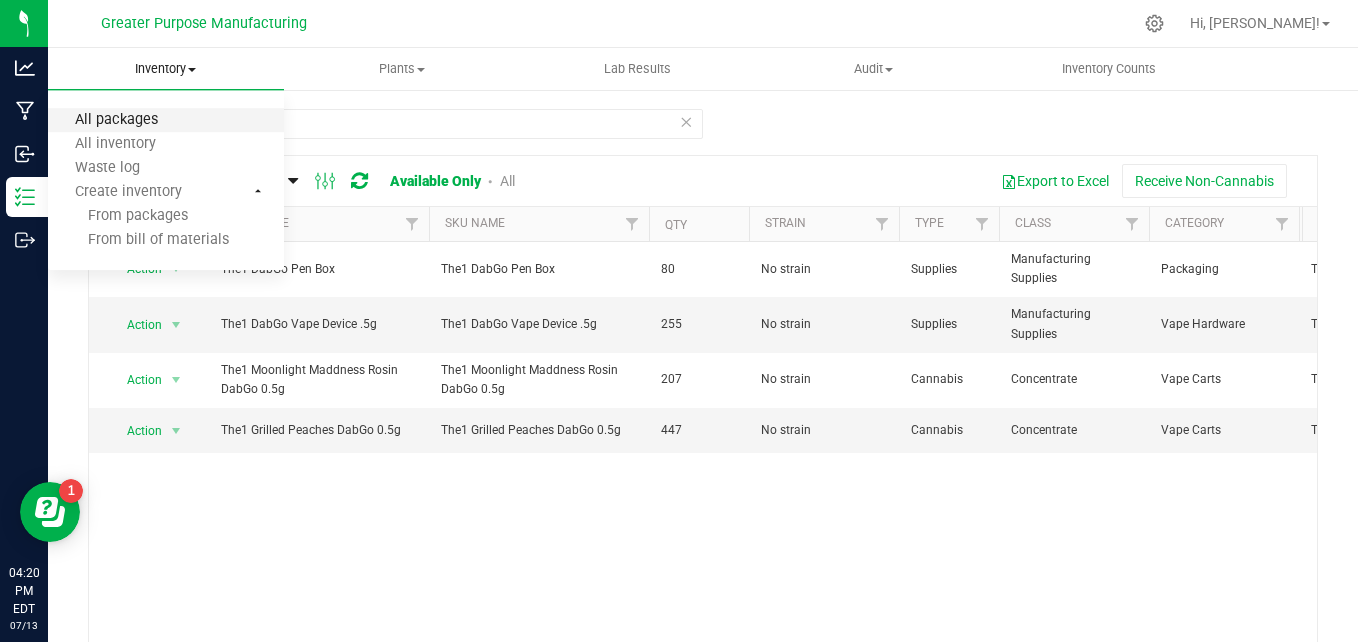 click on "All packages" at bounding box center (116, 120) 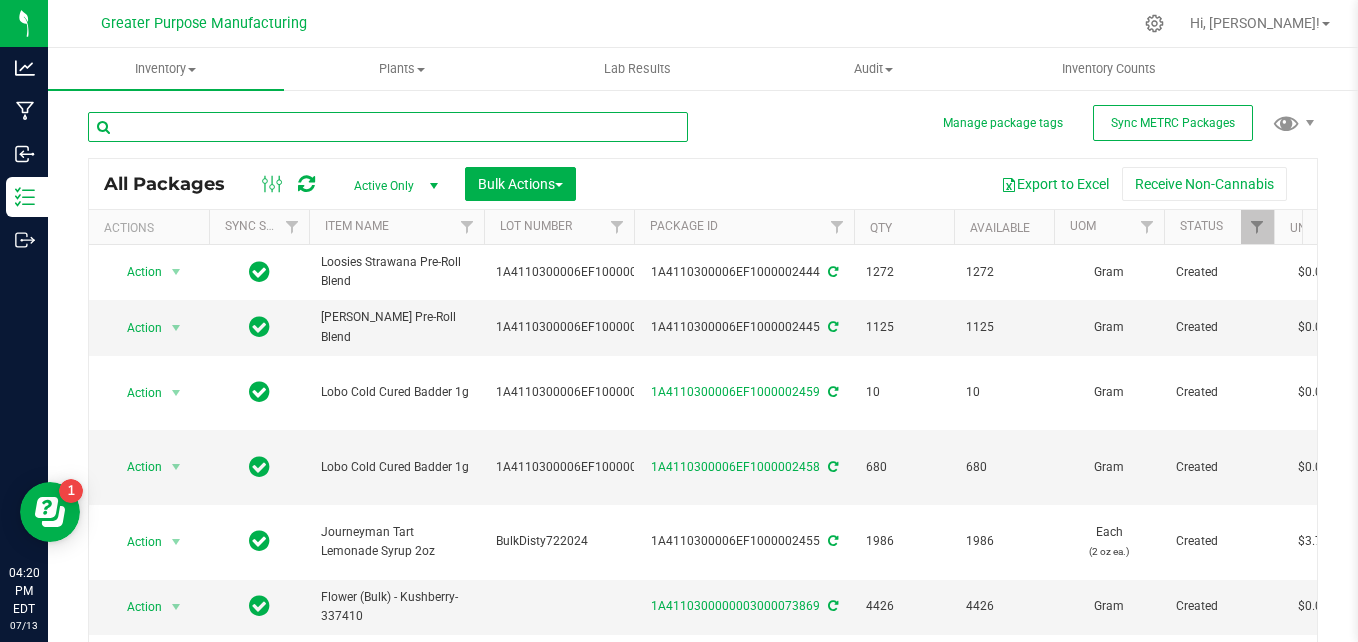 click at bounding box center (388, 127) 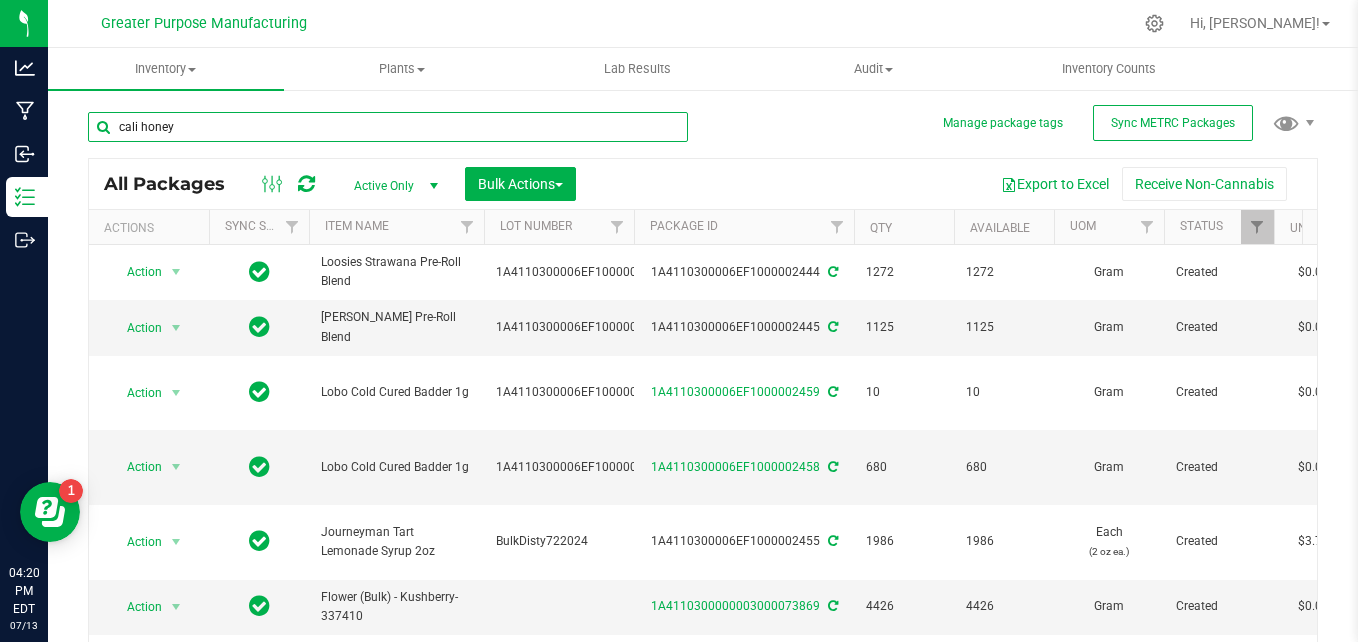 type on "cali honey" 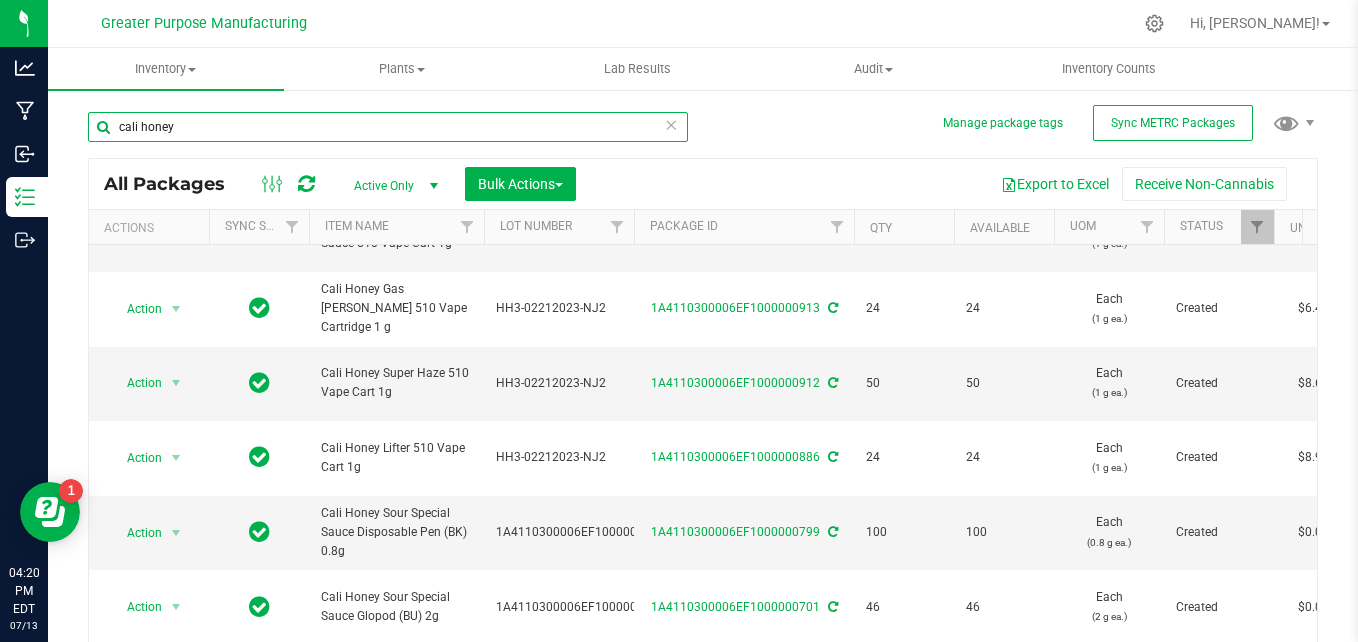 scroll, scrollTop: 738, scrollLeft: 0, axis: vertical 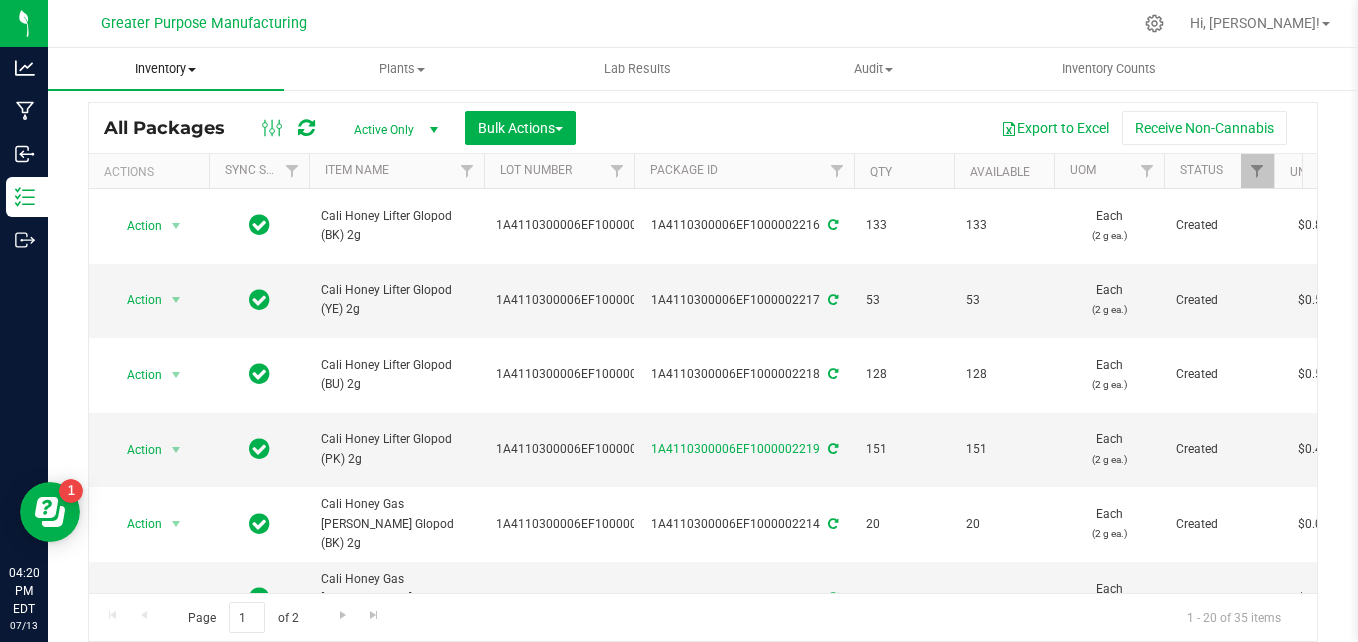 click on "Inventory" at bounding box center [166, 69] 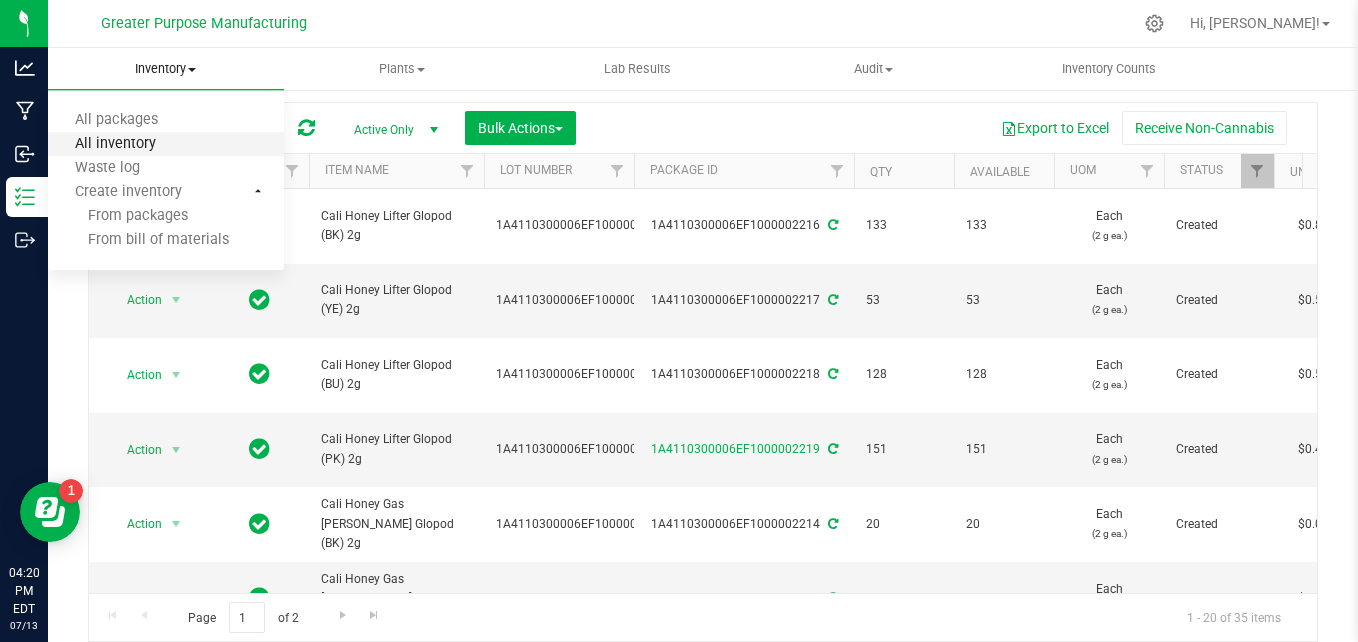 click on "All inventory" at bounding box center (115, 144) 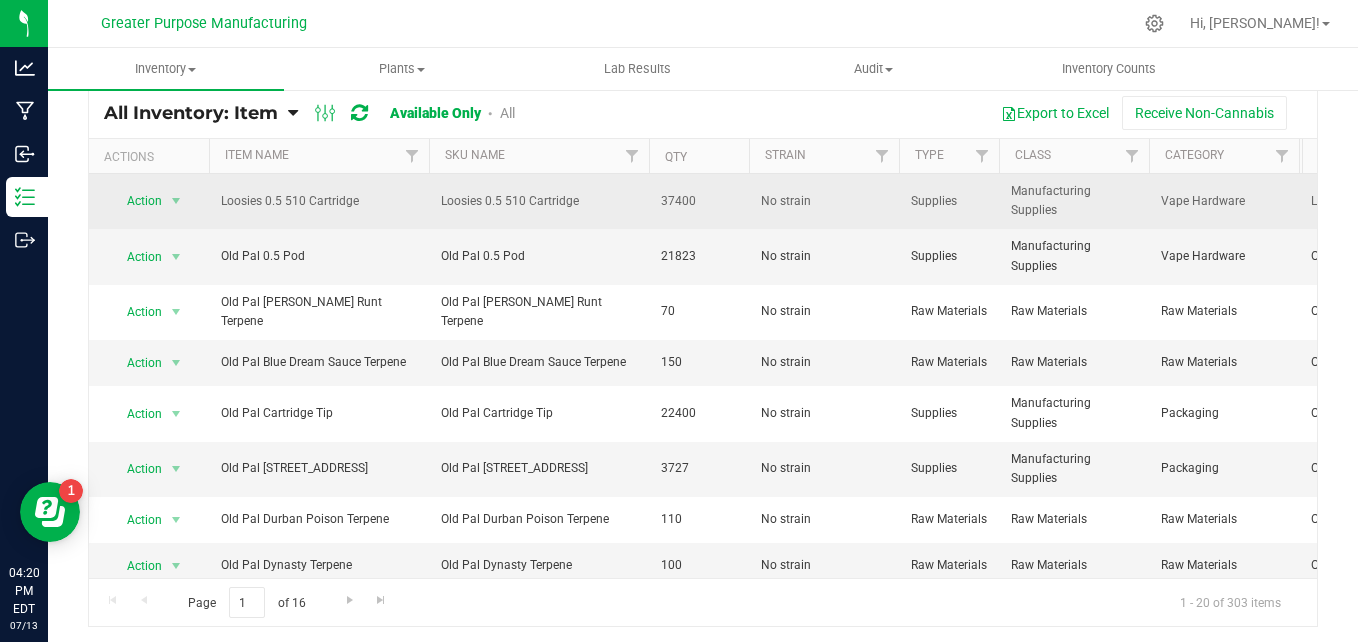 scroll, scrollTop: 71, scrollLeft: 0, axis: vertical 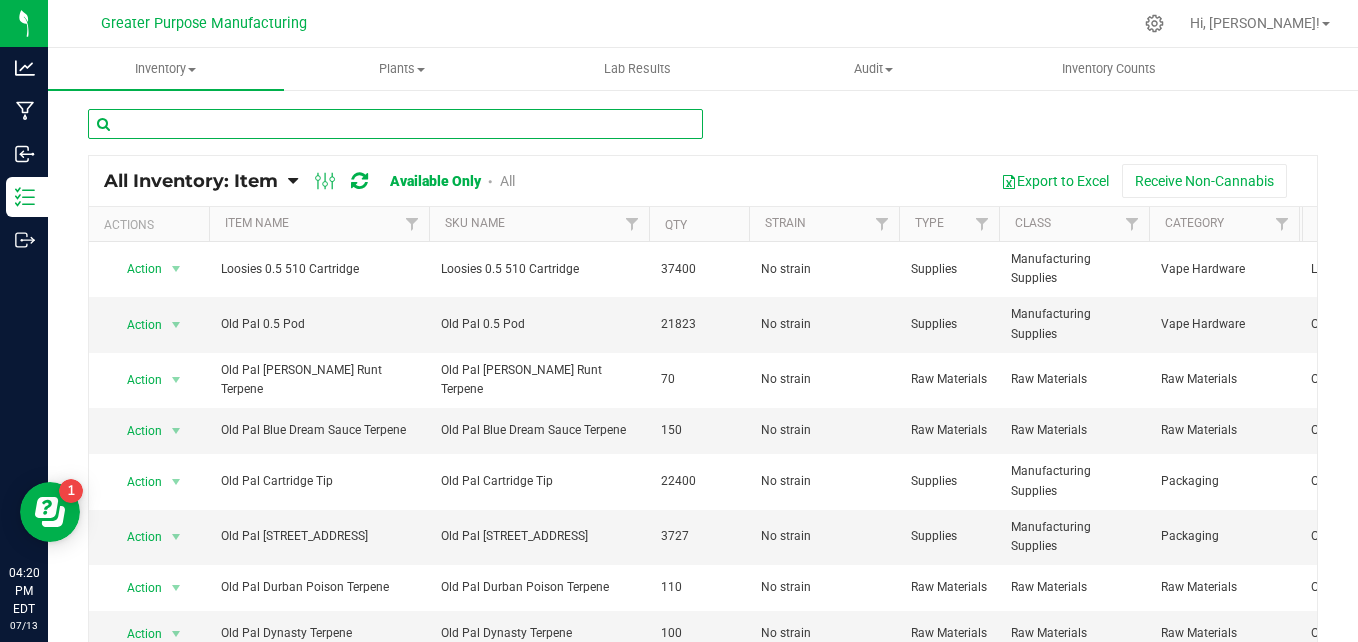 click at bounding box center (395, 124) 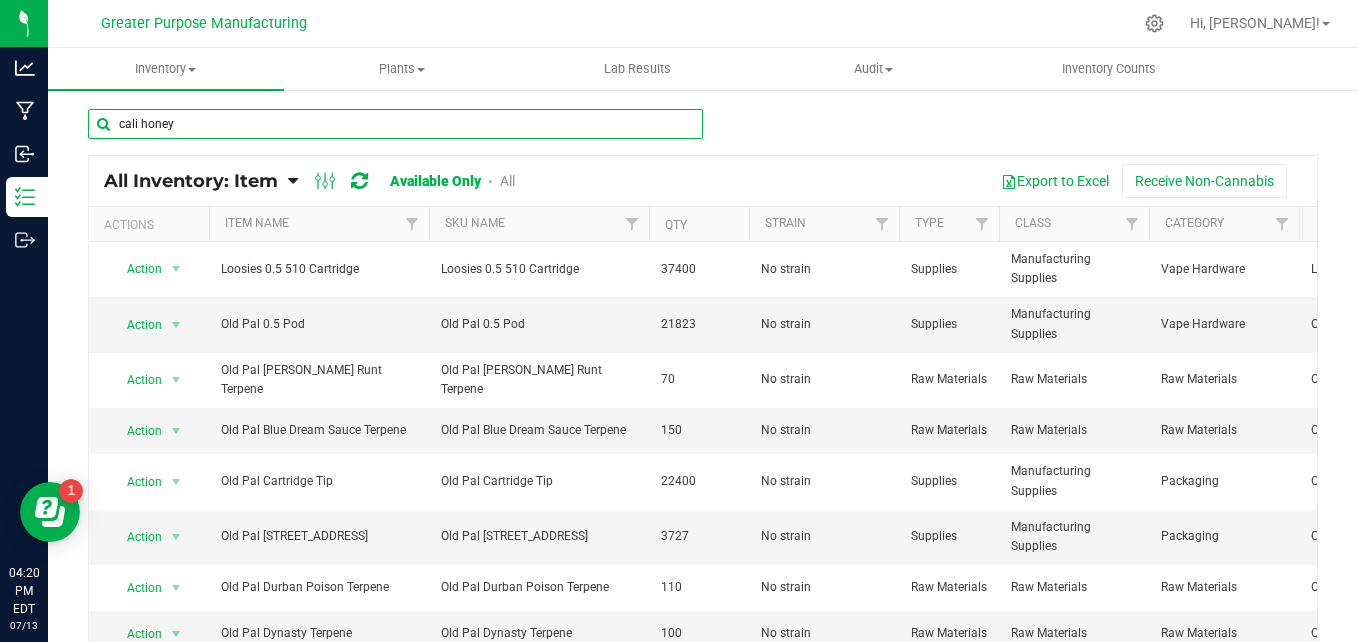 type on "cali honey" 